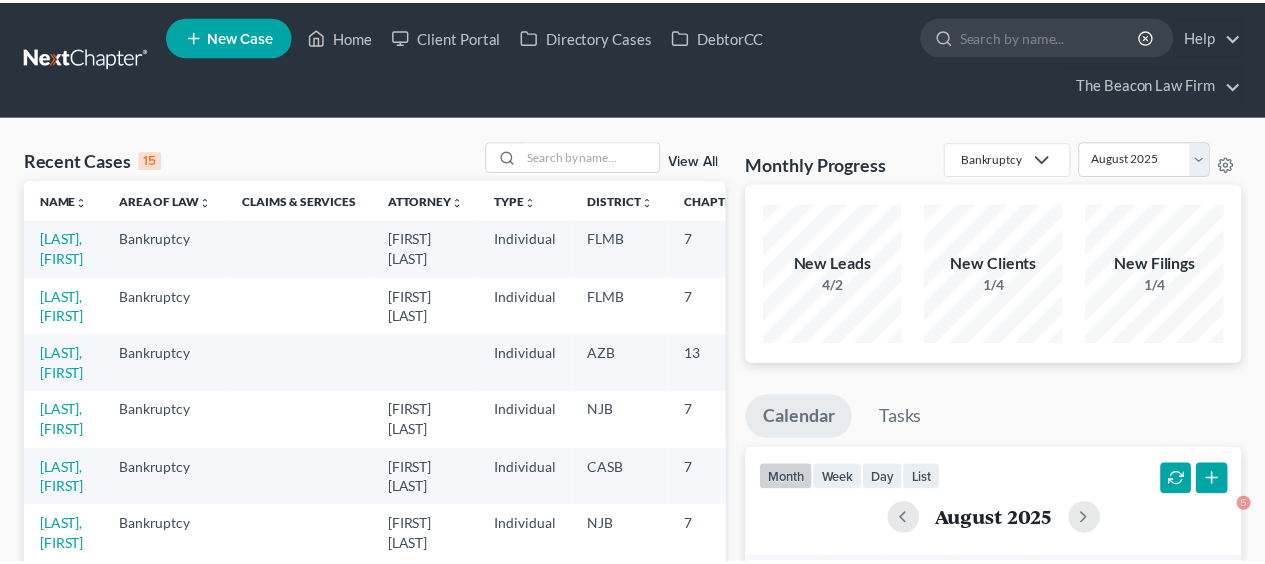 scroll, scrollTop: 0, scrollLeft: 0, axis: both 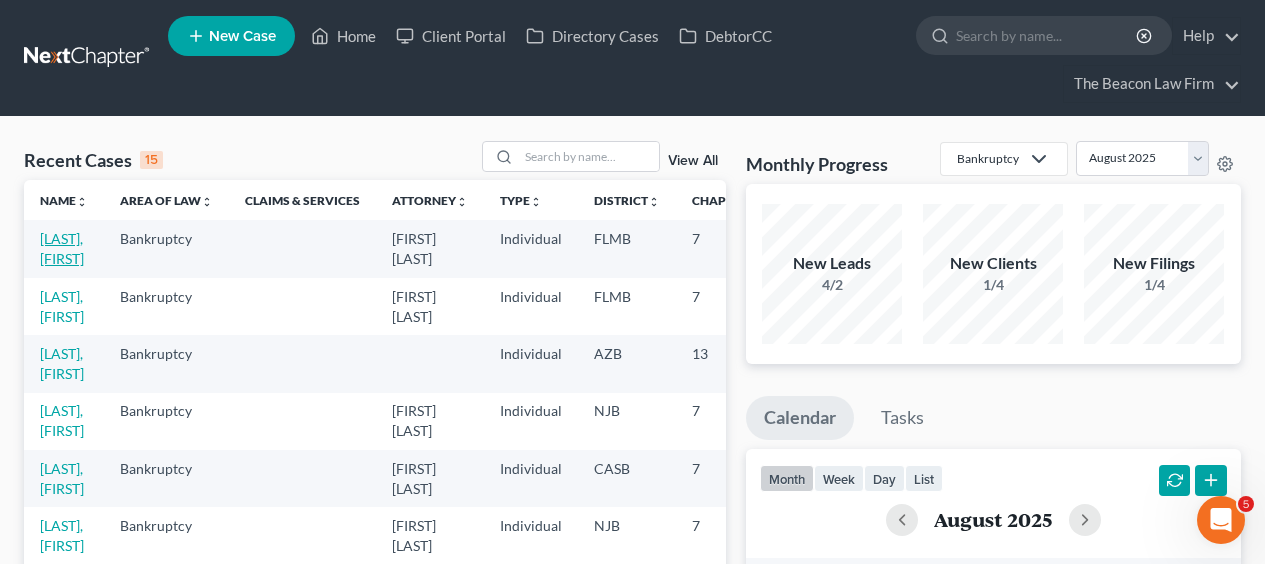 click on "[LAST], [FIRST]" at bounding box center (62, 248) 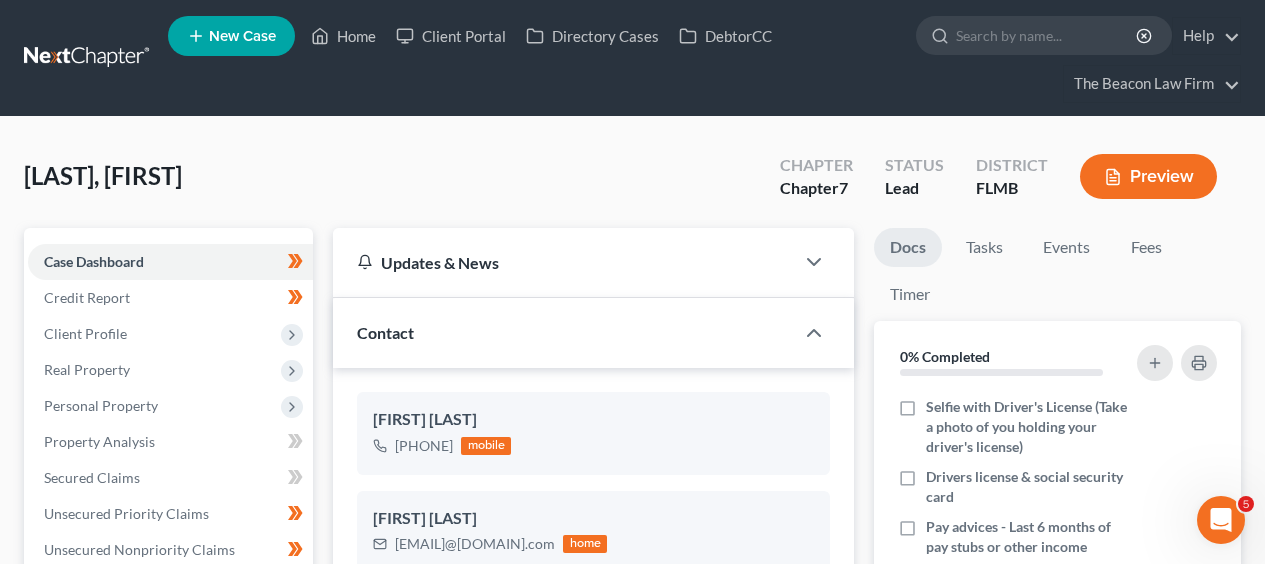 scroll, scrollTop: 494, scrollLeft: 0, axis: vertical 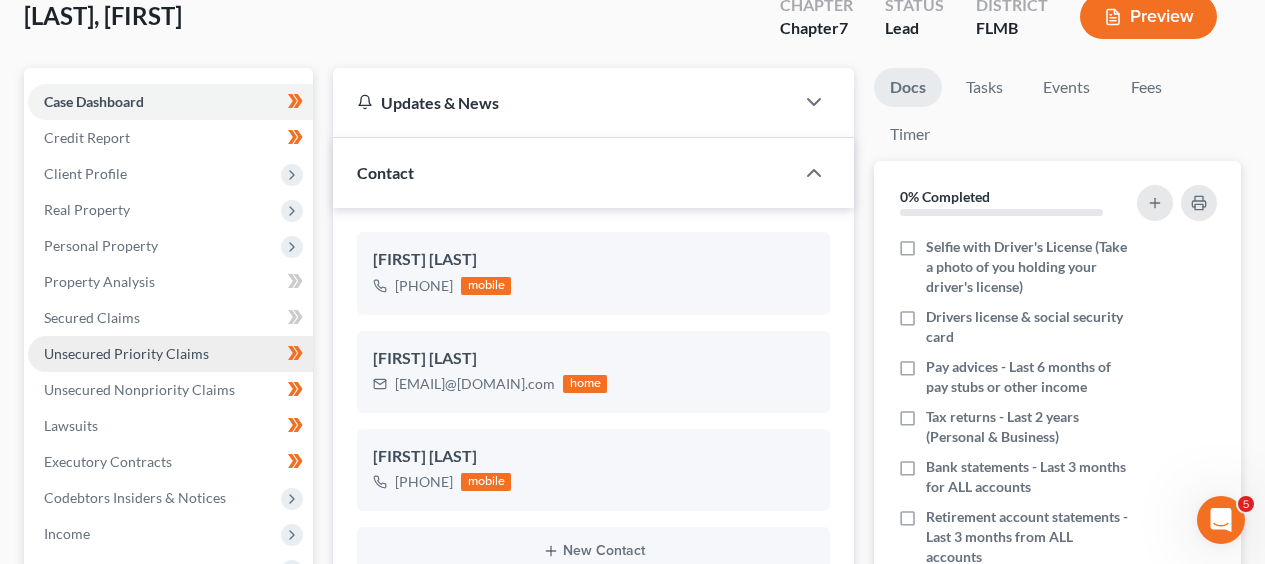 click on "Unsecured Priority Claims" at bounding box center [126, 353] 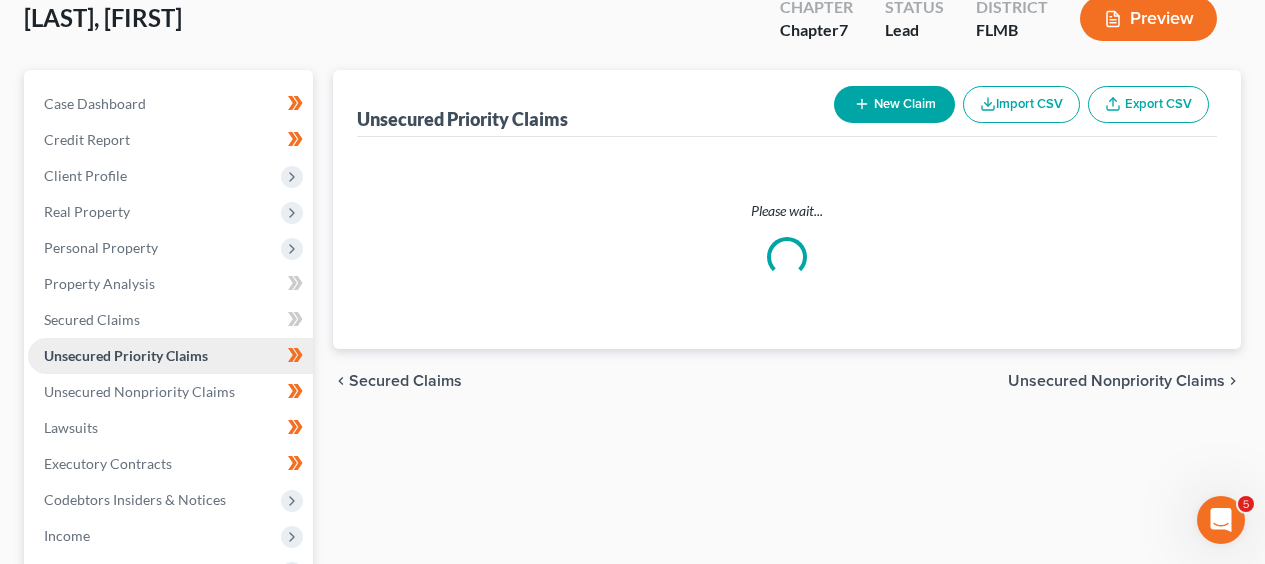 scroll, scrollTop: 0, scrollLeft: 0, axis: both 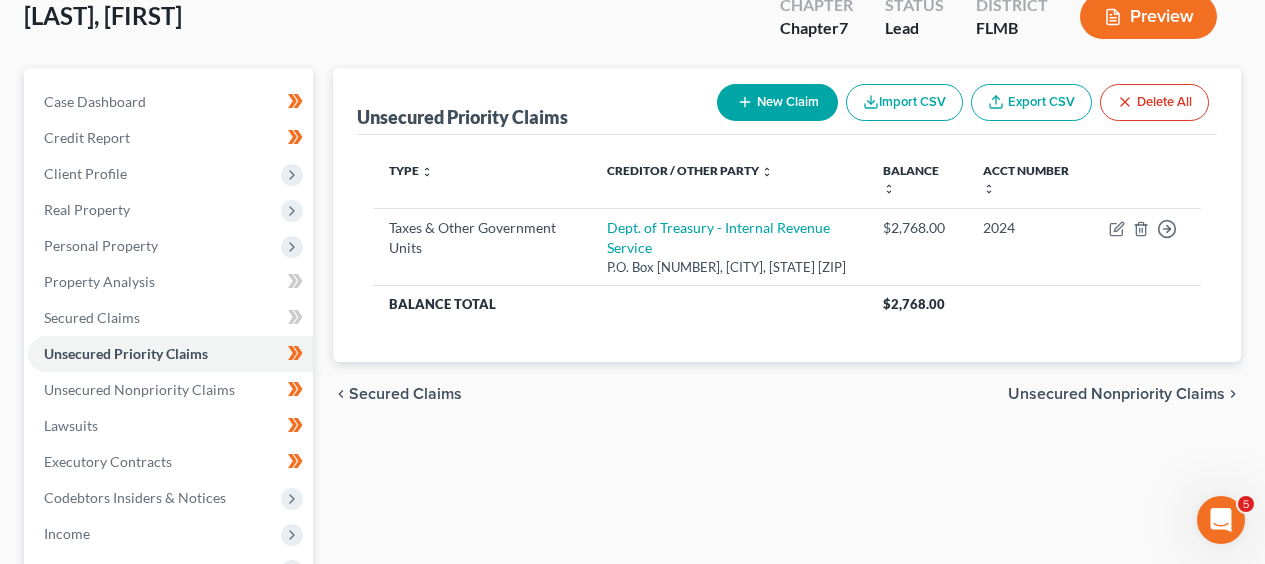 click on "Type  expand_more   expand_less   unfold_more Creditor / Other Party  expand_more   expand_less   unfold_more Balance  expand_more   expand_less   unfold_more Acct Number  expand_more   expand_less   unfold_more Taxes & Other Government Units Dept. of Treasury - Internal Revenue Service P.O. Box [NUMBER], [CITY], [STATE] [POSTAL_CODE] $[AMOUNT] [YEAR] Move to D Move to F Move to G Move to Notice Only Balance Total $[AMOUNT]" at bounding box center [787, 248] 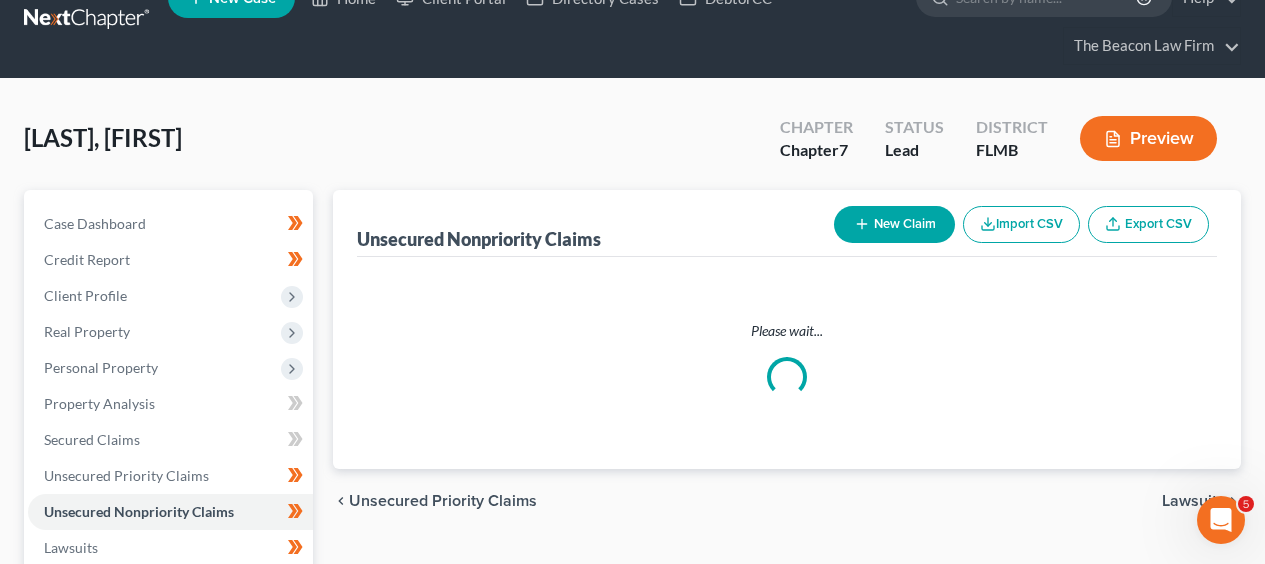 scroll, scrollTop: 0, scrollLeft: 0, axis: both 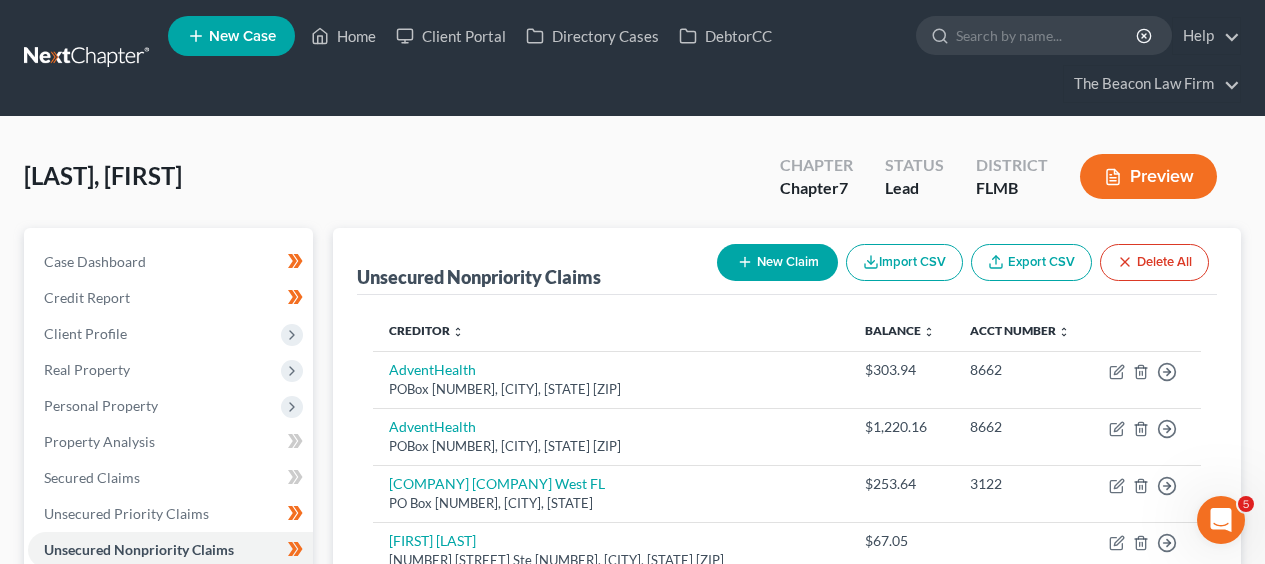 click on "Home New Case Client Portal Directory Cases DebtorCC The Beacon Law Firm [EMAIL] My Account Settings Plan + Billing Account Add-Ons Upgrade to Whoa Help Center Webinars Training Videos What's new Log out New Case Home Client Portal Directory Cases DebtorCC         - No Result - See all results Or Press Enter... Help Help Center Webinars Training Videos What's new The Beacon Law Firm The Beacon Law Firm [EMAIL] My Account Settings Plan + Billing Account Add-Ons Upgrade to Whoa Log out 	 [LAST], [FIRST] Upgraded Chapter Chapter  7 Status Lead District FLMB Preview Petition Navigation
Case Dashboard
Payments
Invoices" at bounding box center [632, 1172] 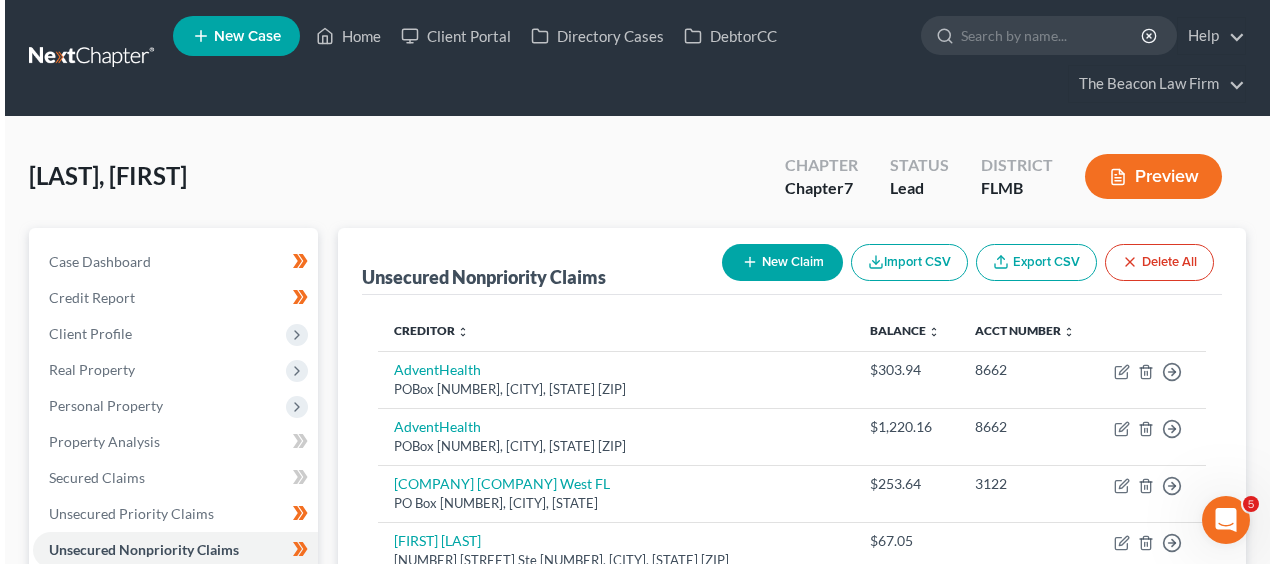 scroll, scrollTop: 544, scrollLeft: 0, axis: vertical 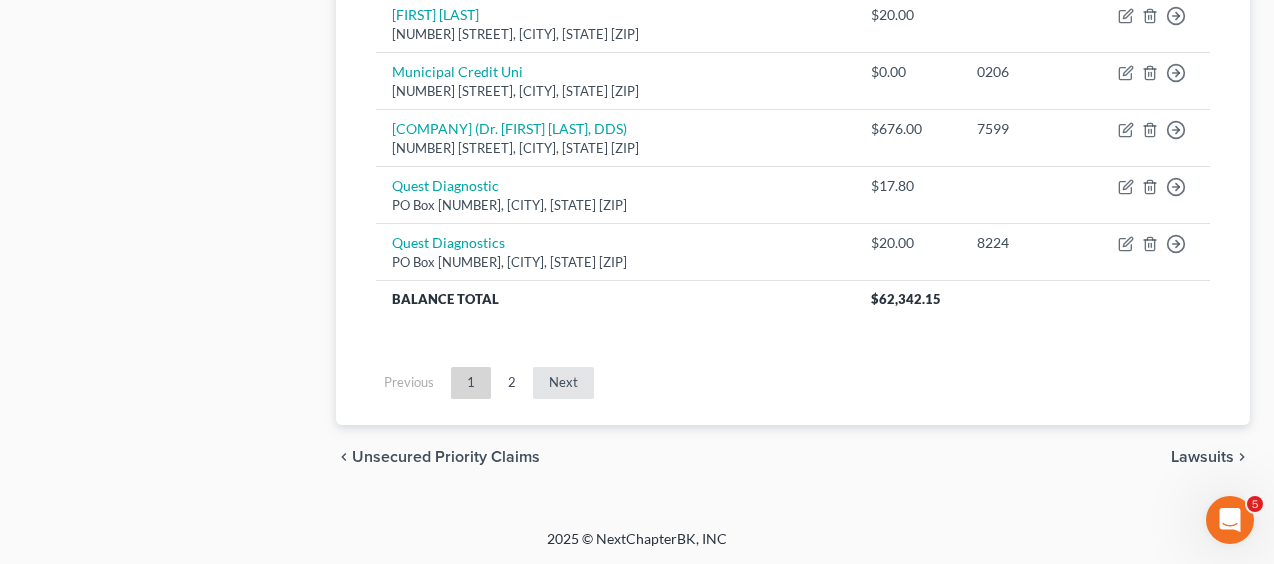 click on "Next" at bounding box center [563, 383] 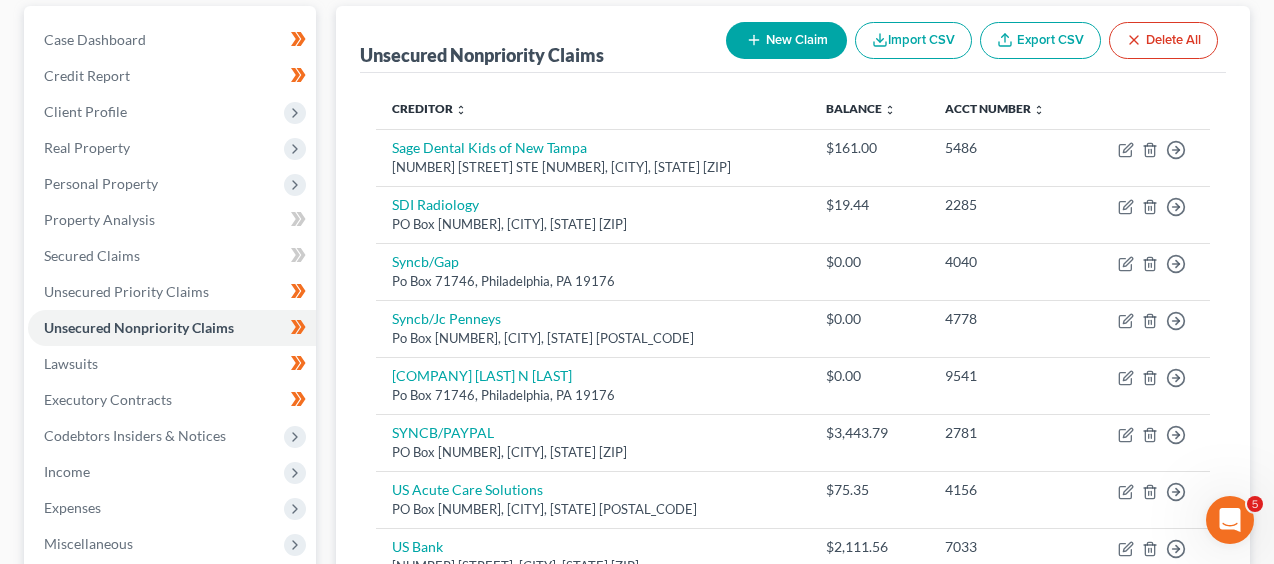 scroll, scrollTop: 267, scrollLeft: 0, axis: vertical 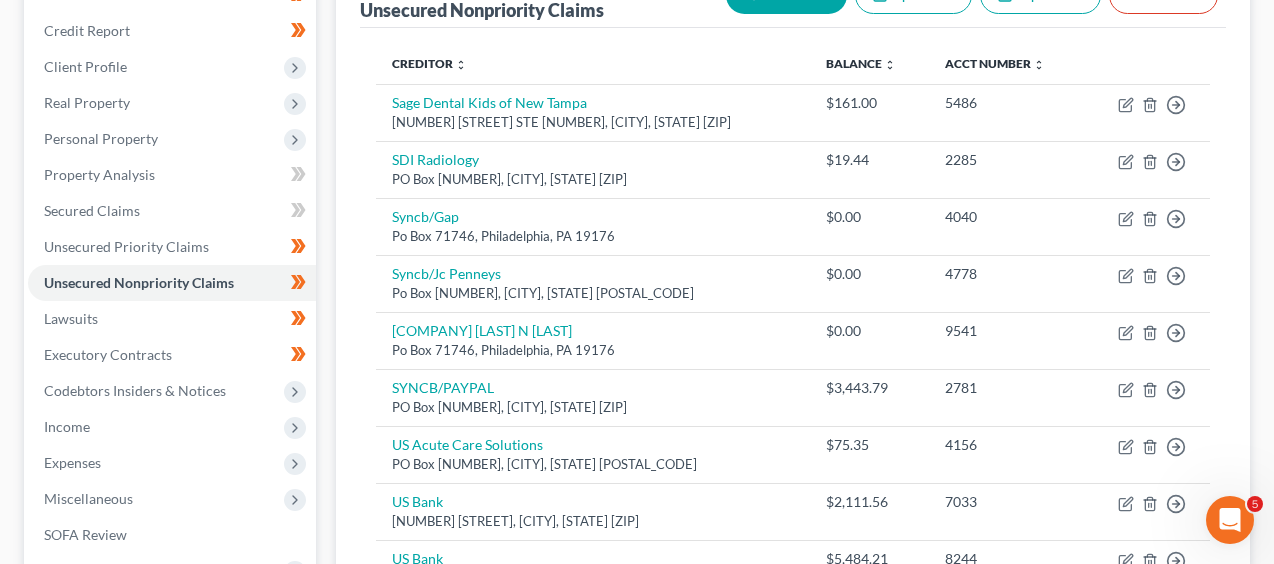 drag, startPoint x: 1262, startPoint y: 231, endPoint x: 1262, endPoint y: 253, distance: 22 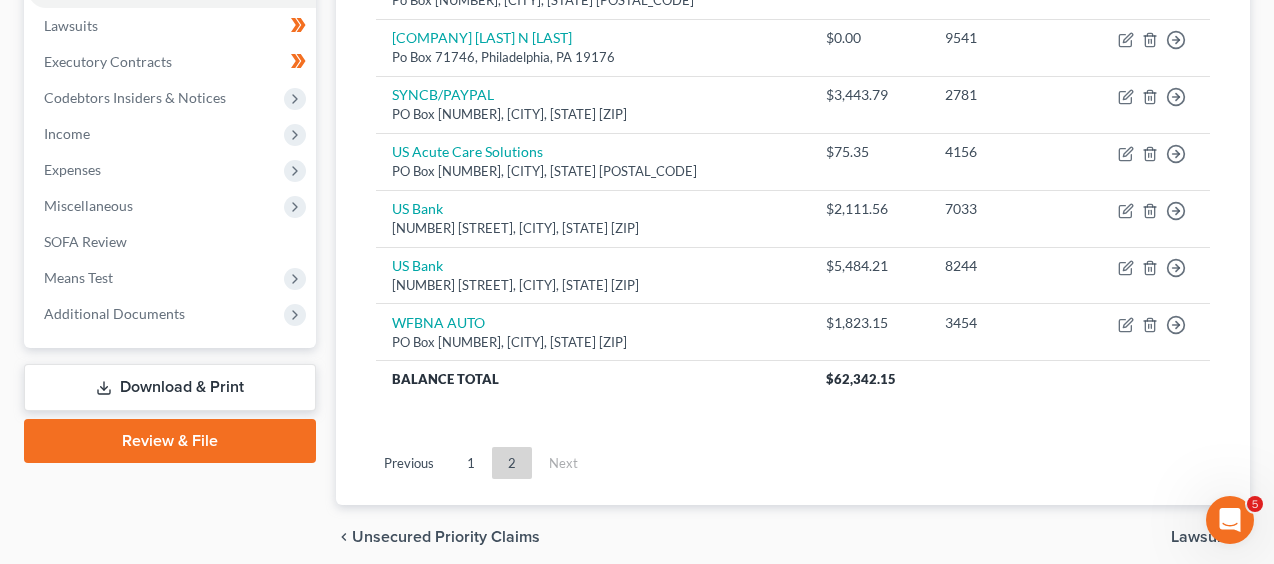 scroll, scrollTop: 579, scrollLeft: 0, axis: vertical 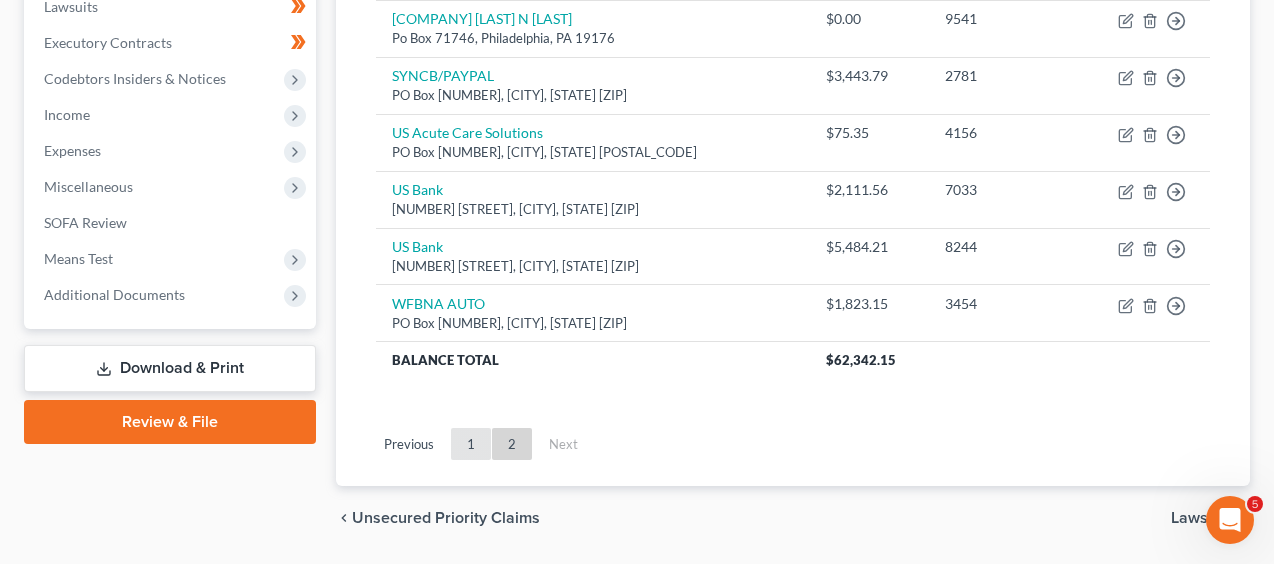 click on "1" at bounding box center (471, 444) 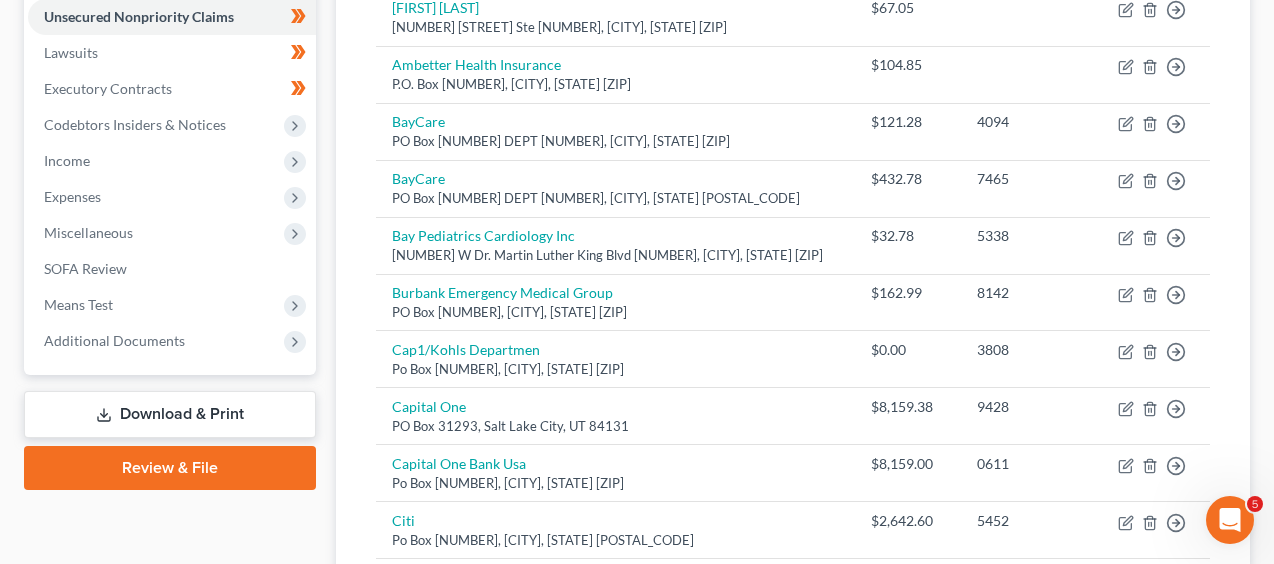 scroll, scrollTop: 579, scrollLeft: 0, axis: vertical 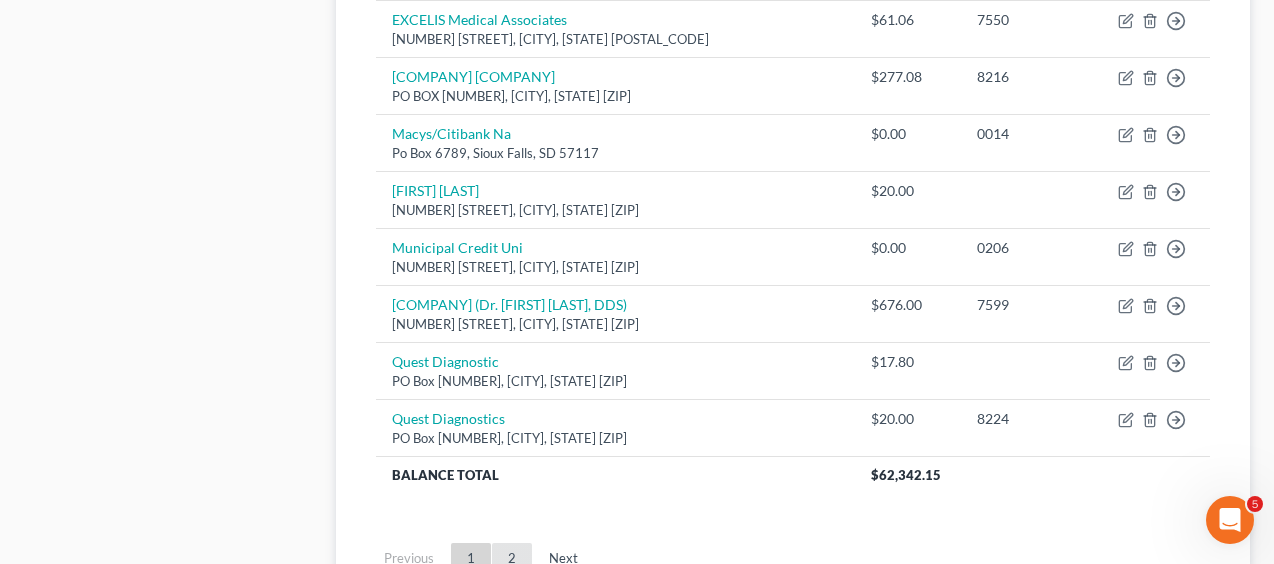 click on "2" at bounding box center [512, 559] 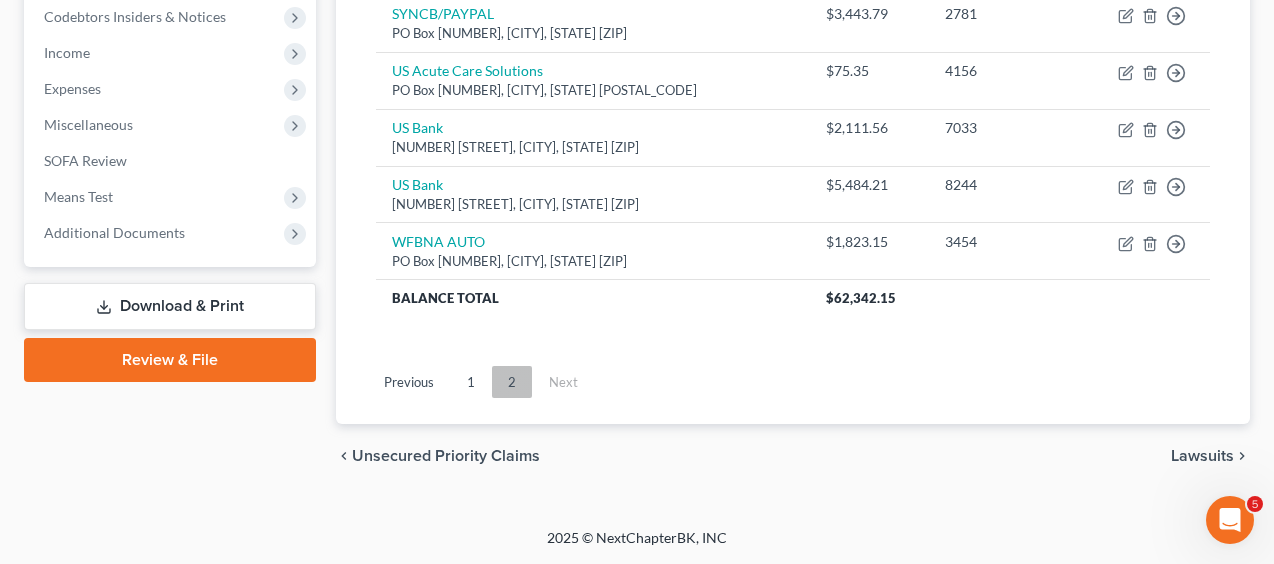 scroll, scrollTop: 640, scrollLeft: 0, axis: vertical 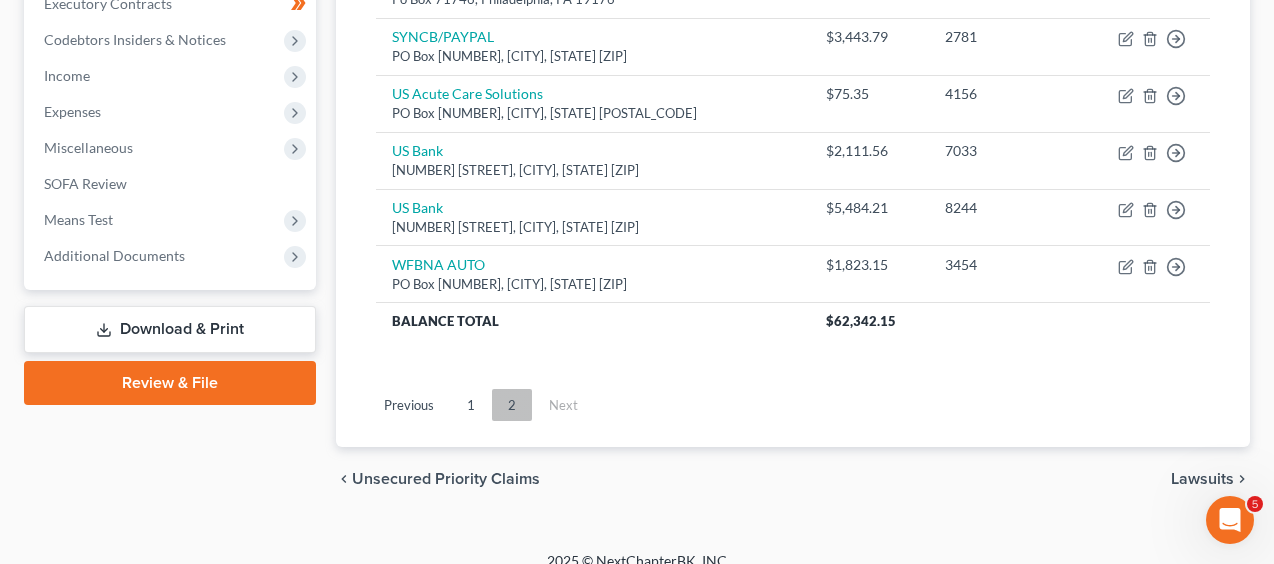 drag, startPoint x: 492, startPoint y: 404, endPoint x: 475, endPoint y: 410, distance: 18.027756 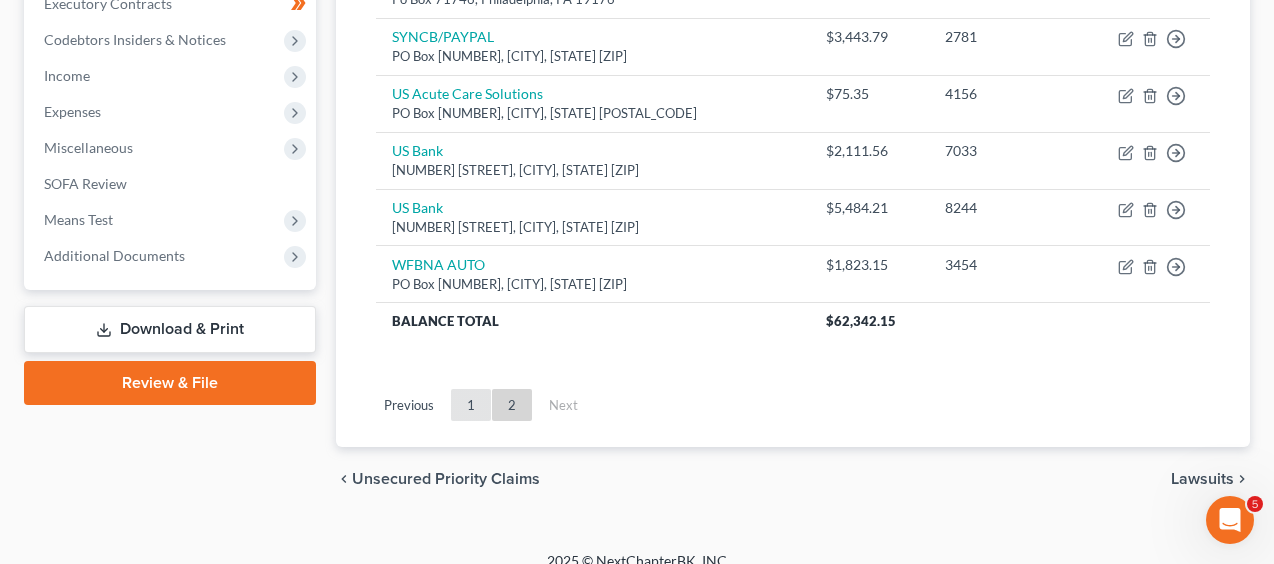 click on "1" at bounding box center (471, 405) 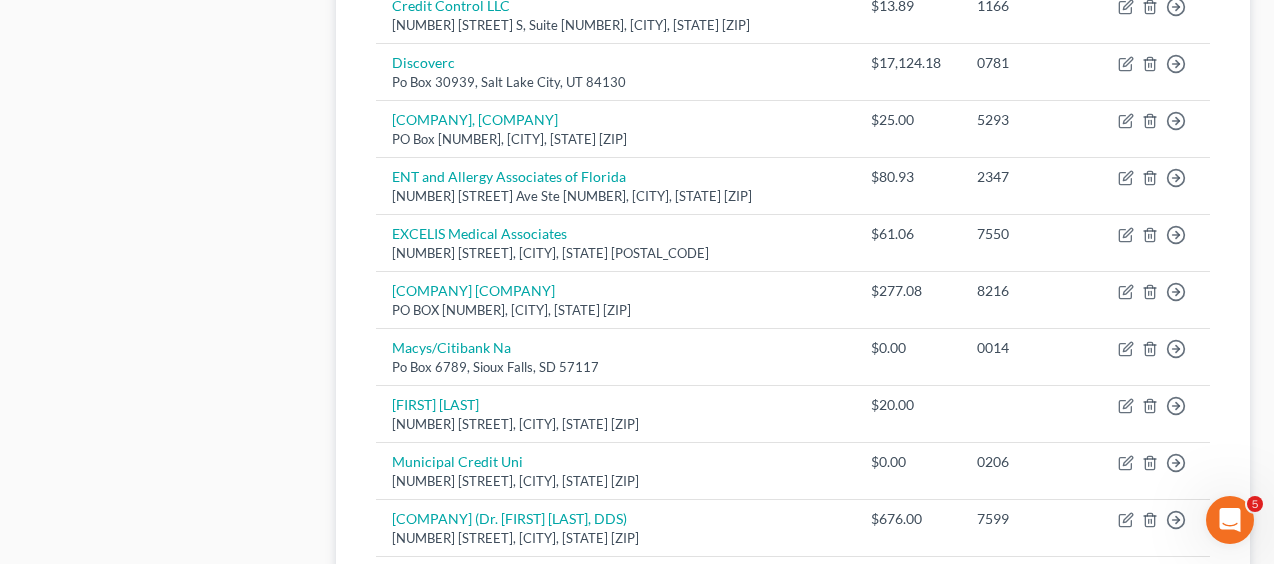 scroll, scrollTop: 1780, scrollLeft: 0, axis: vertical 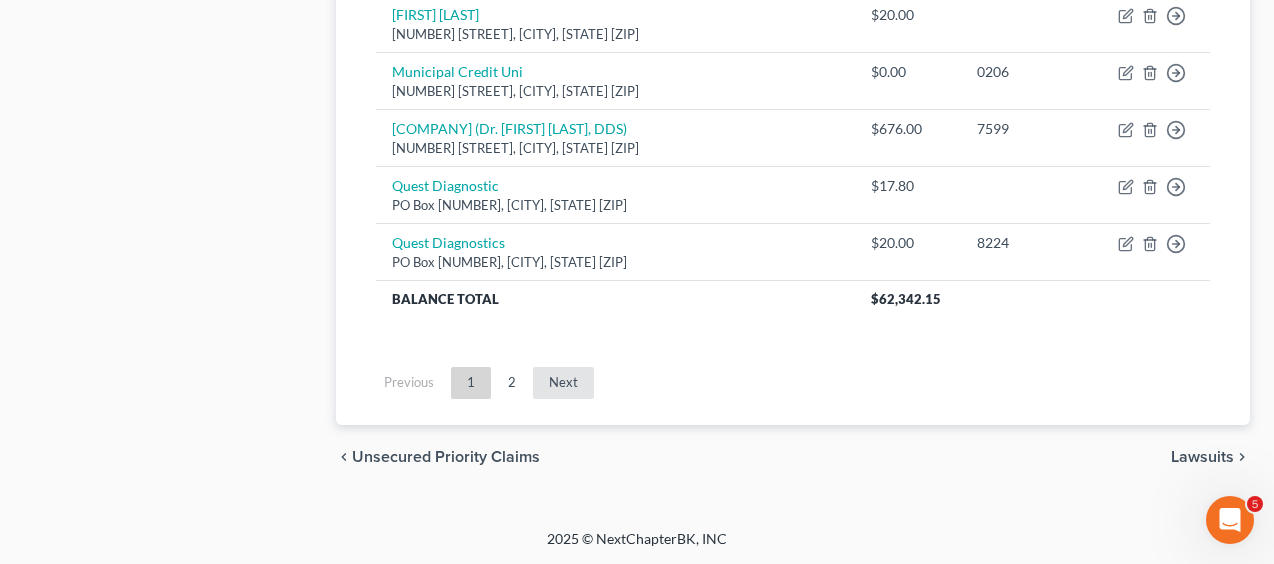click on "Next" at bounding box center (563, 383) 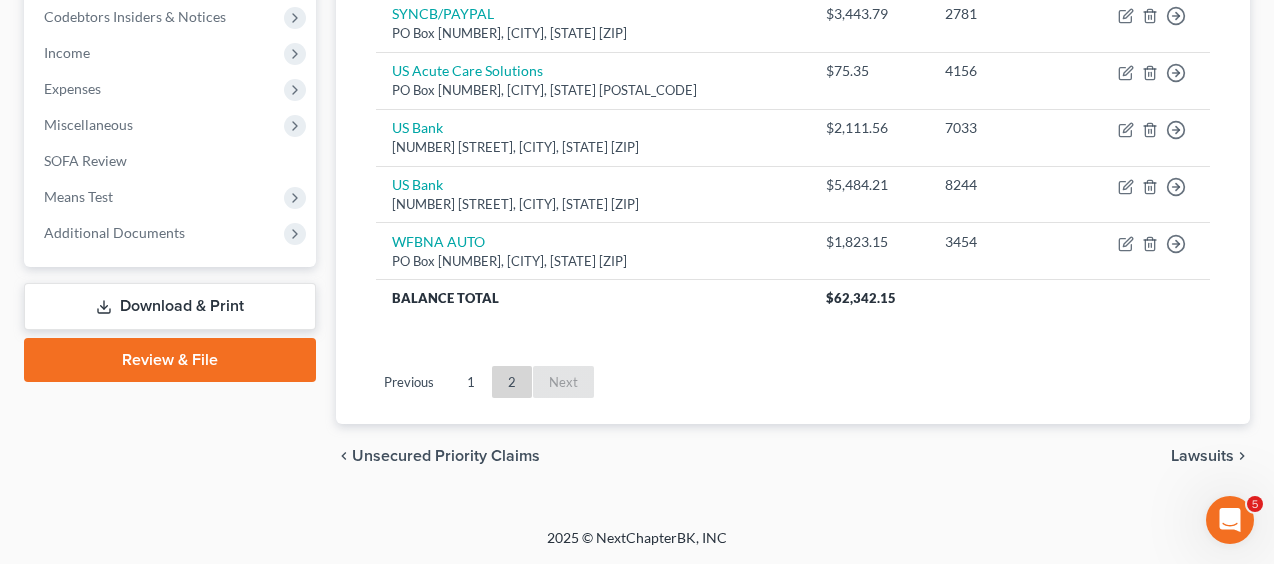 scroll, scrollTop: 640, scrollLeft: 0, axis: vertical 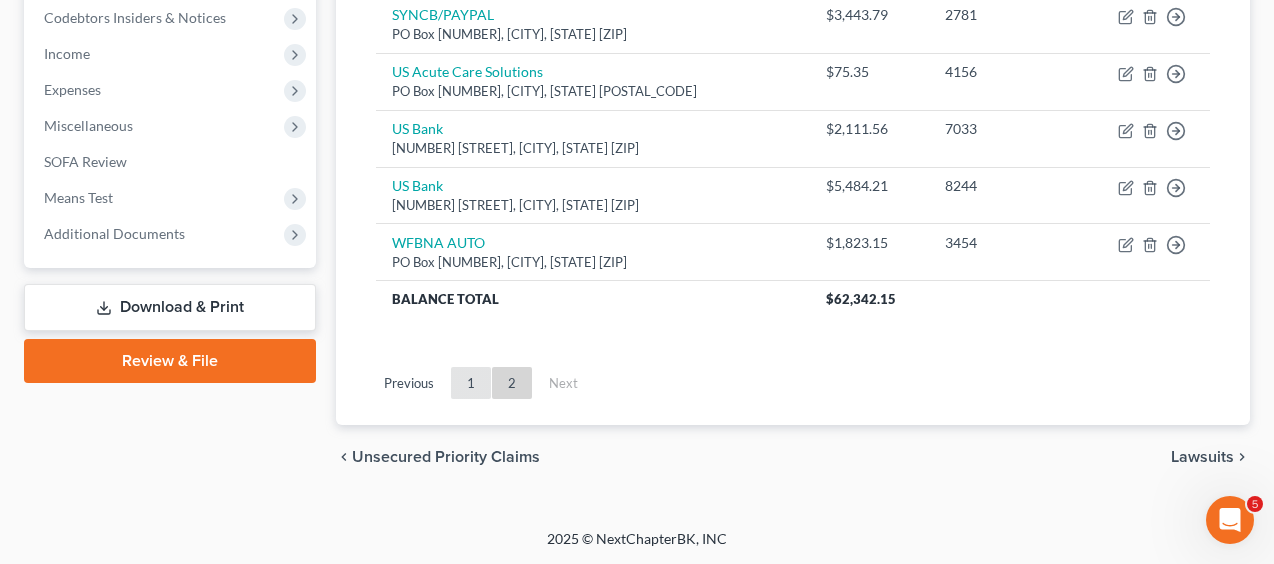 click on "1" at bounding box center (471, 383) 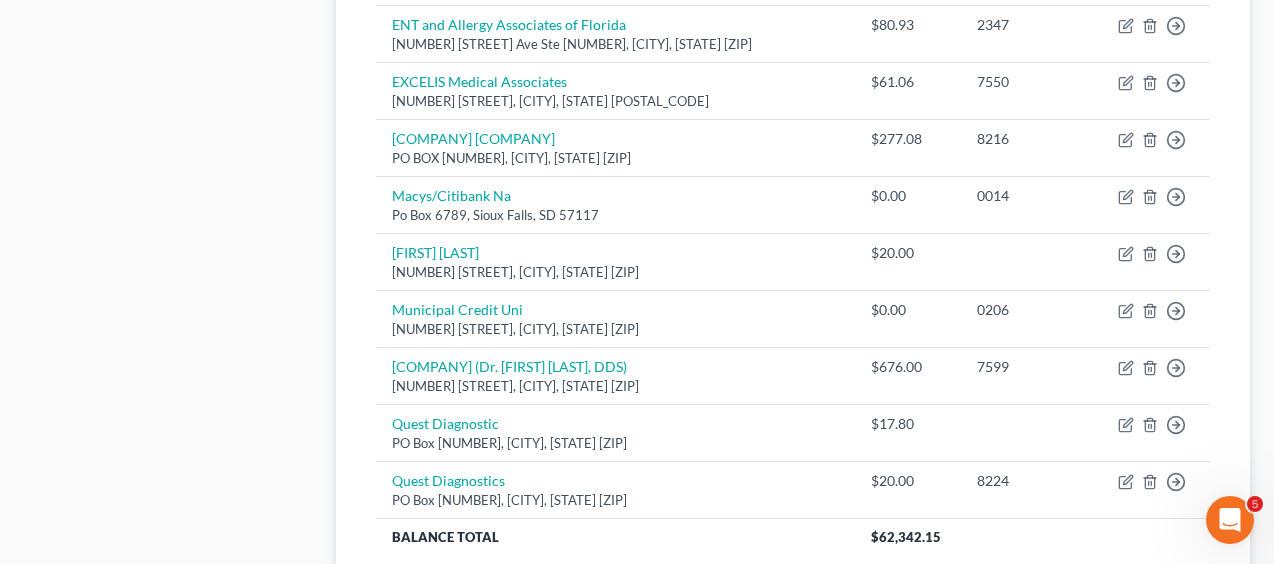 scroll, scrollTop: 1631, scrollLeft: 0, axis: vertical 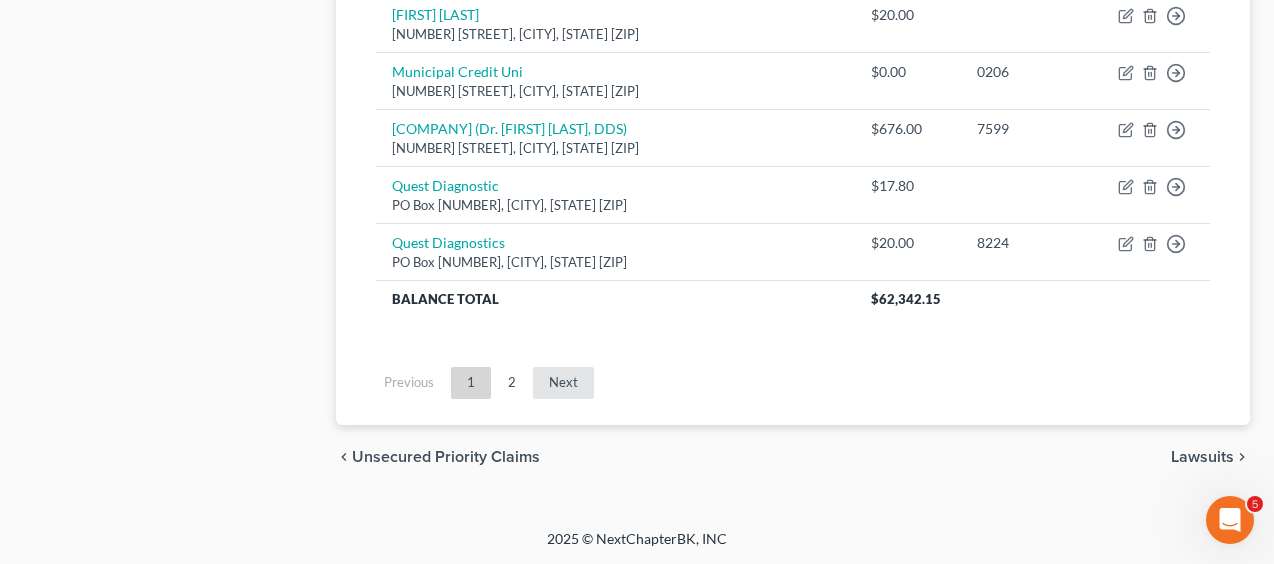 click on "Next" at bounding box center [563, 383] 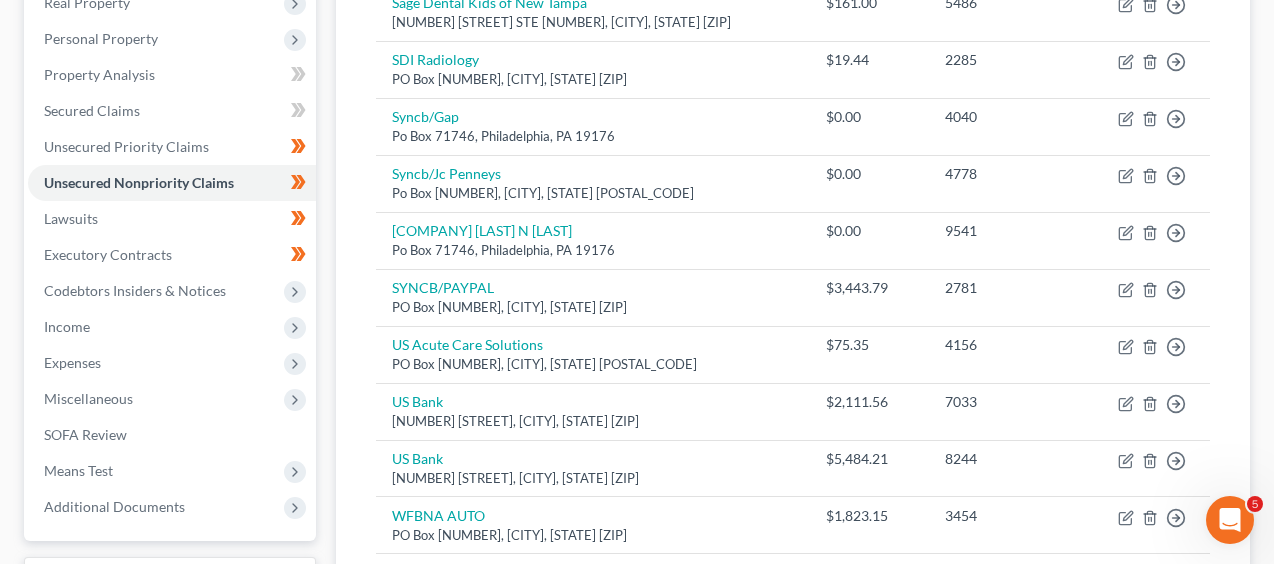 scroll, scrollTop: 430, scrollLeft: 0, axis: vertical 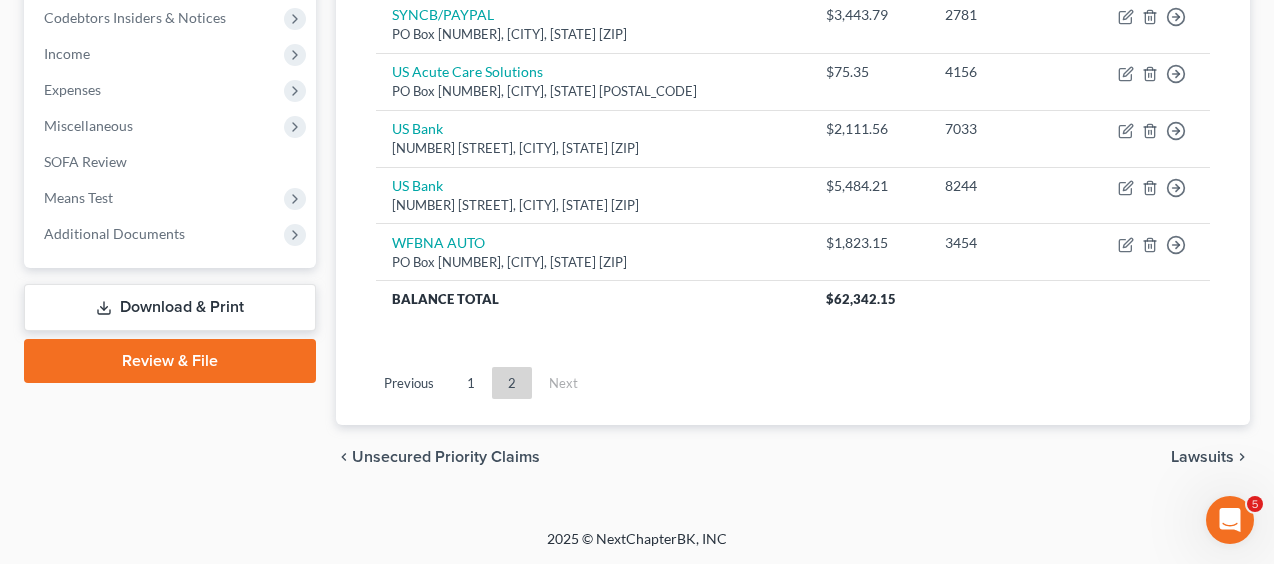click on "2" at bounding box center [511, 383] 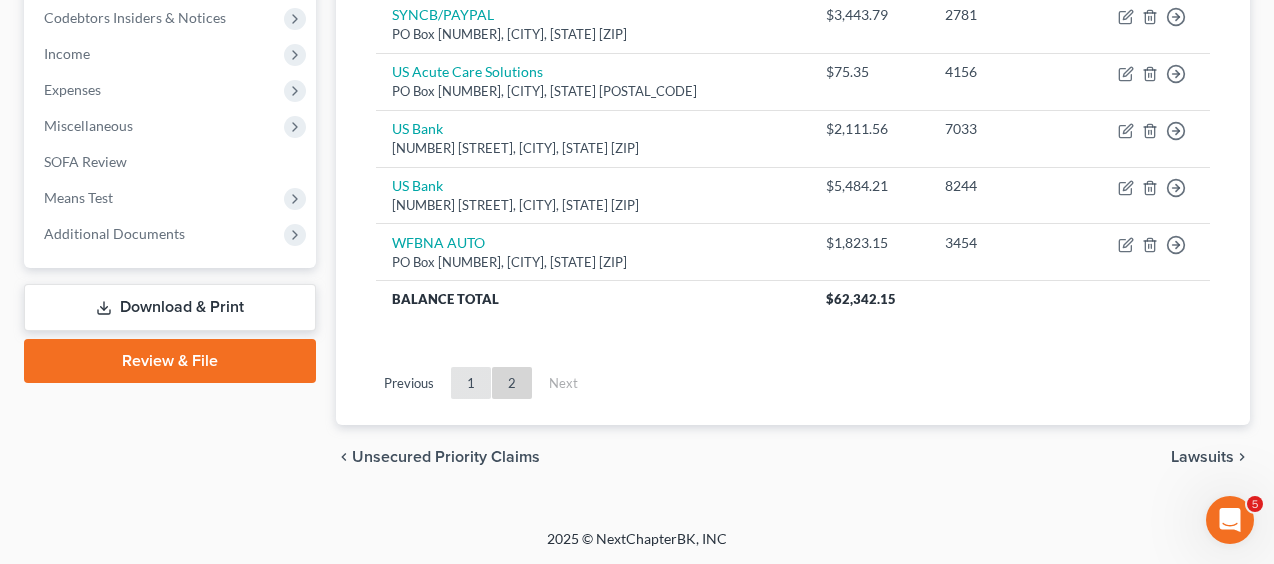 click on "1" at bounding box center [471, 383] 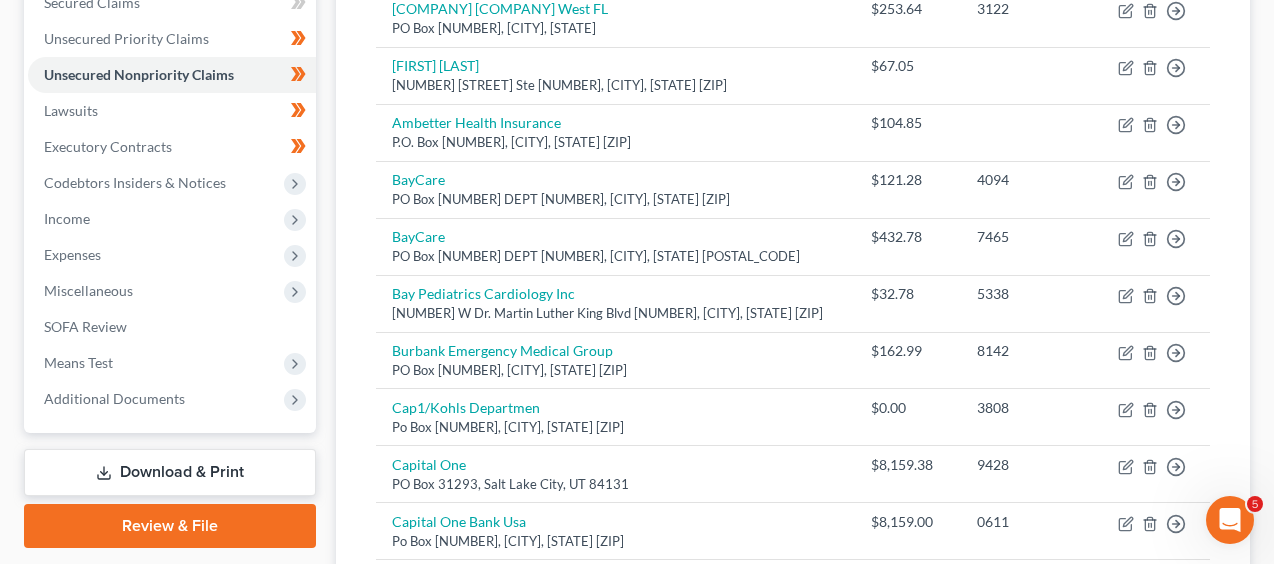 scroll, scrollTop: 329, scrollLeft: 0, axis: vertical 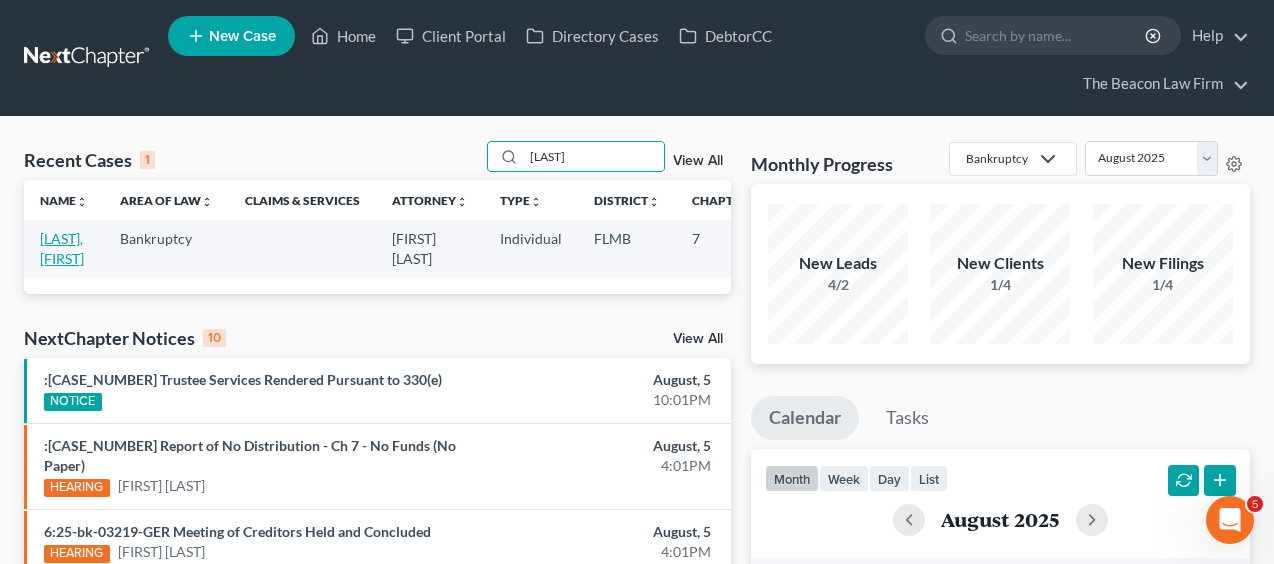 type on "[LAST]" 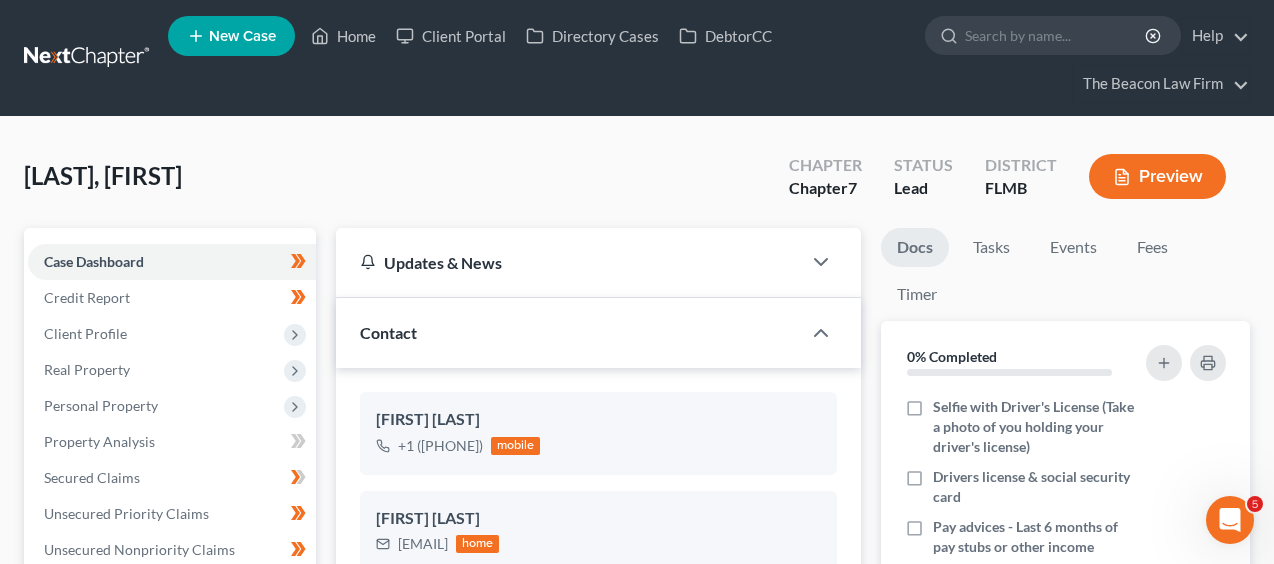 scroll, scrollTop: 222, scrollLeft: 0, axis: vertical 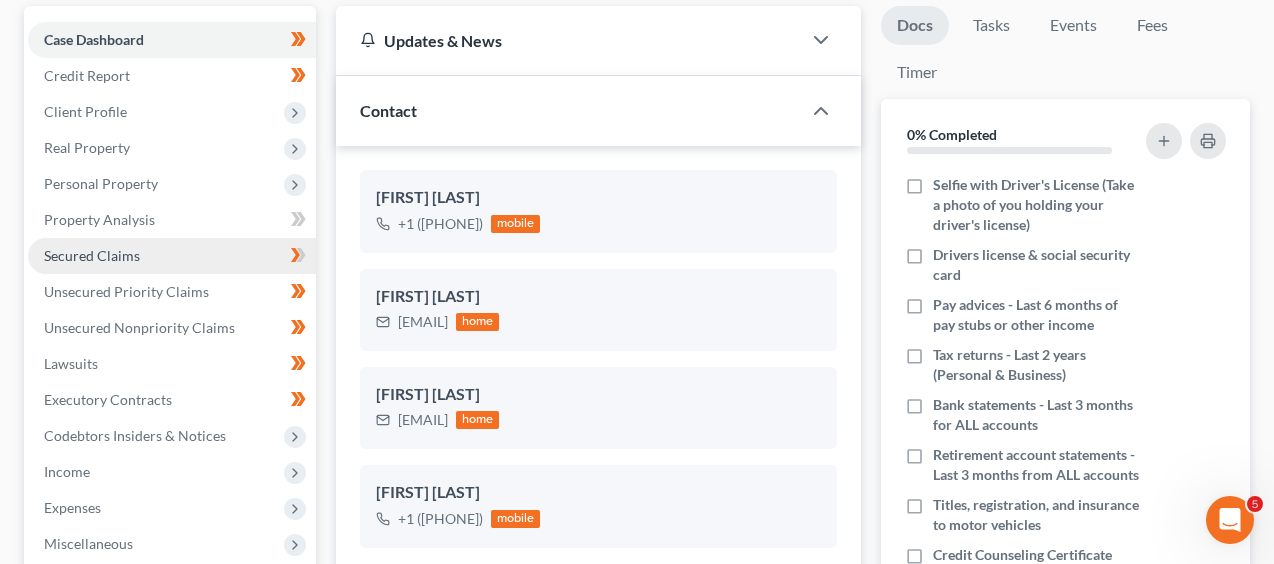 click on "Secured Claims" at bounding box center (172, 256) 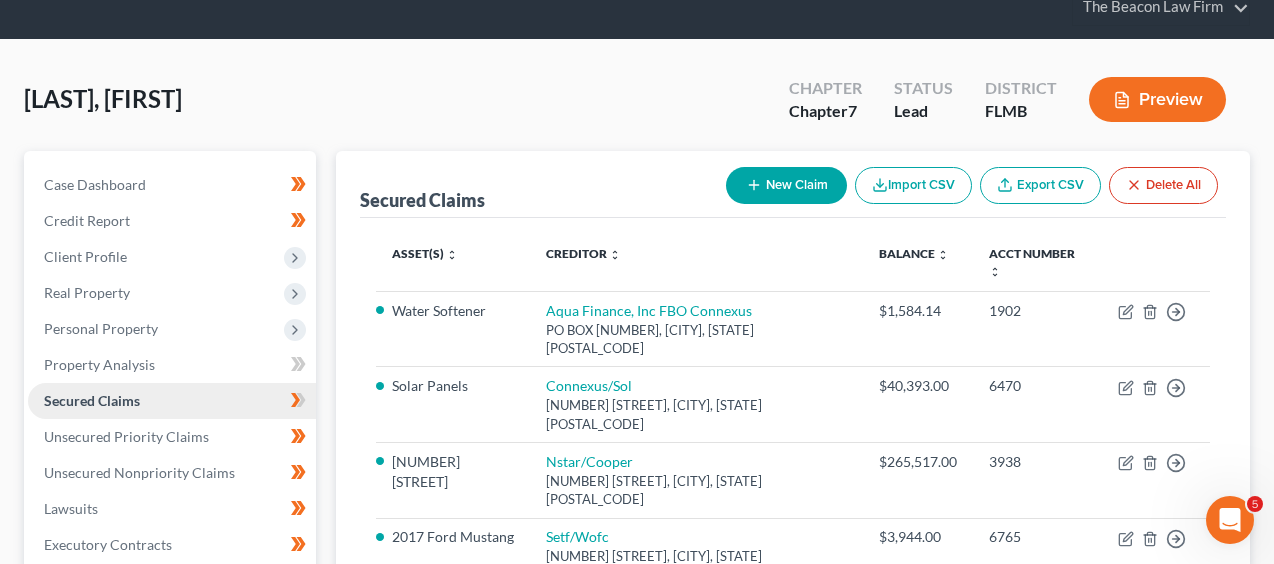 scroll, scrollTop: 0, scrollLeft: 0, axis: both 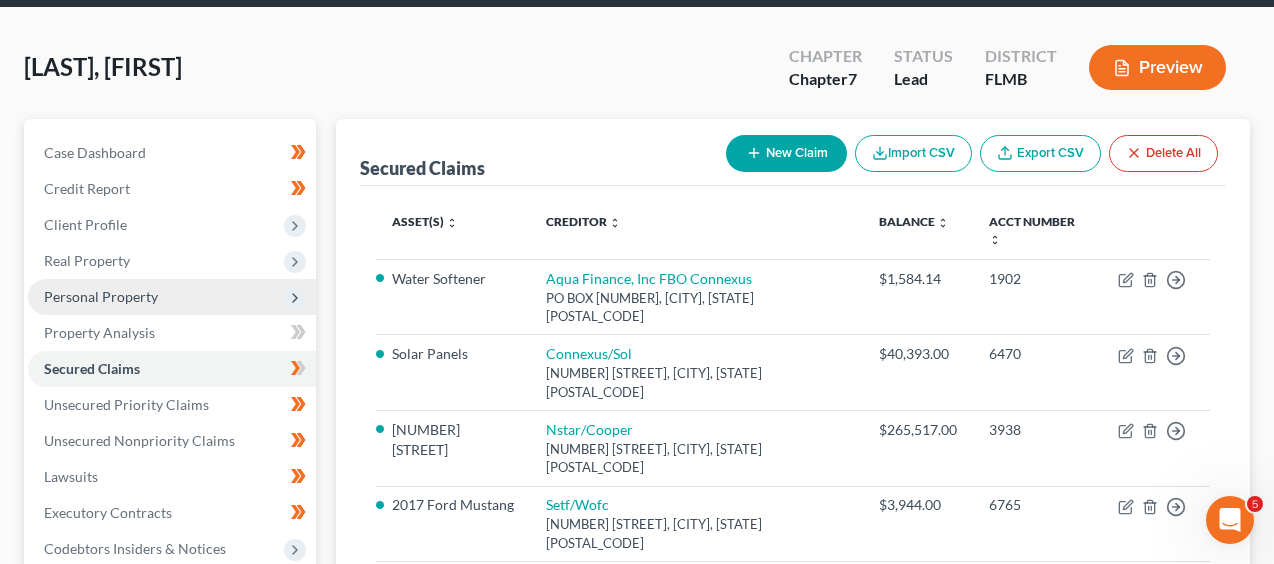 click on "Personal Property" at bounding box center (172, 297) 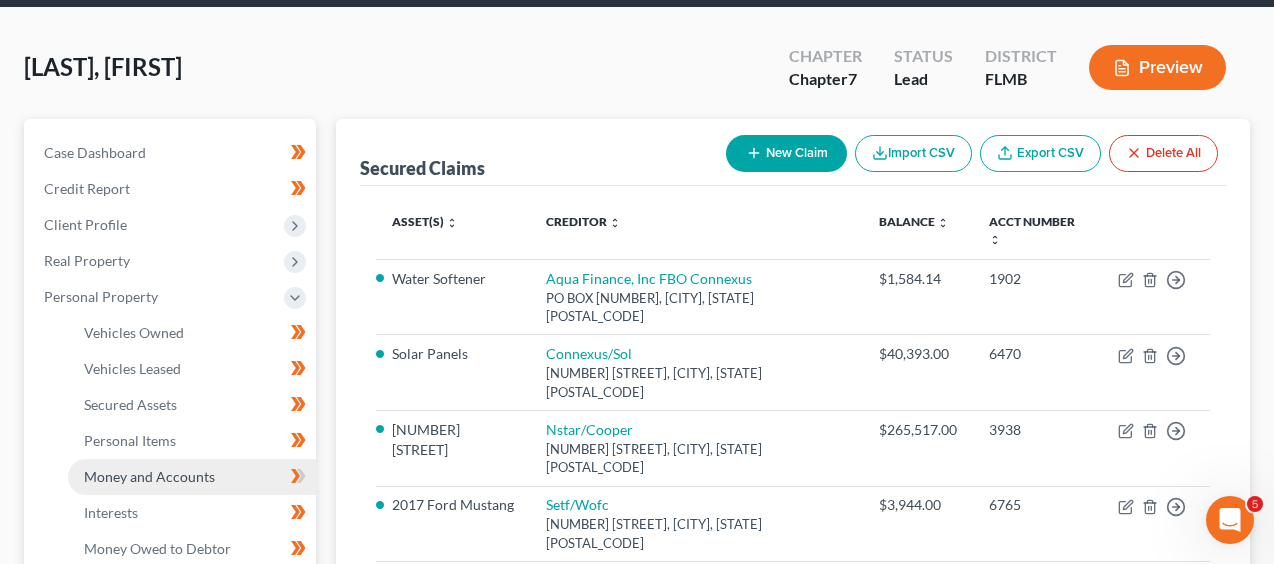 click on "Money and Accounts" at bounding box center [149, 476] 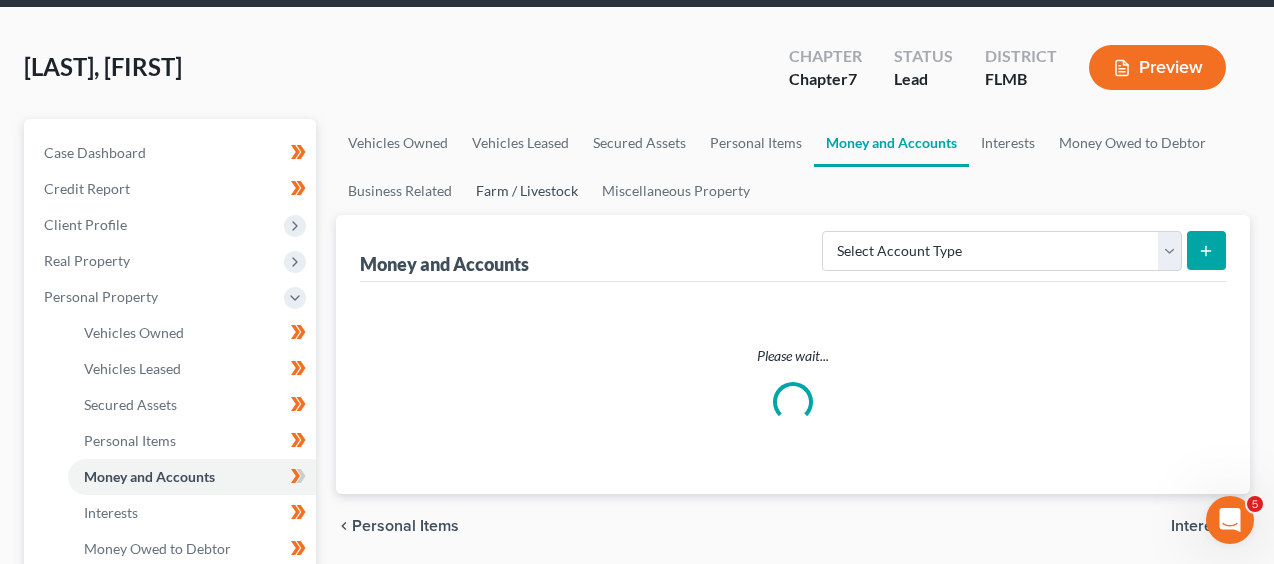 scroll, scrollTop: 0, scrollLeft: 0, axis: both 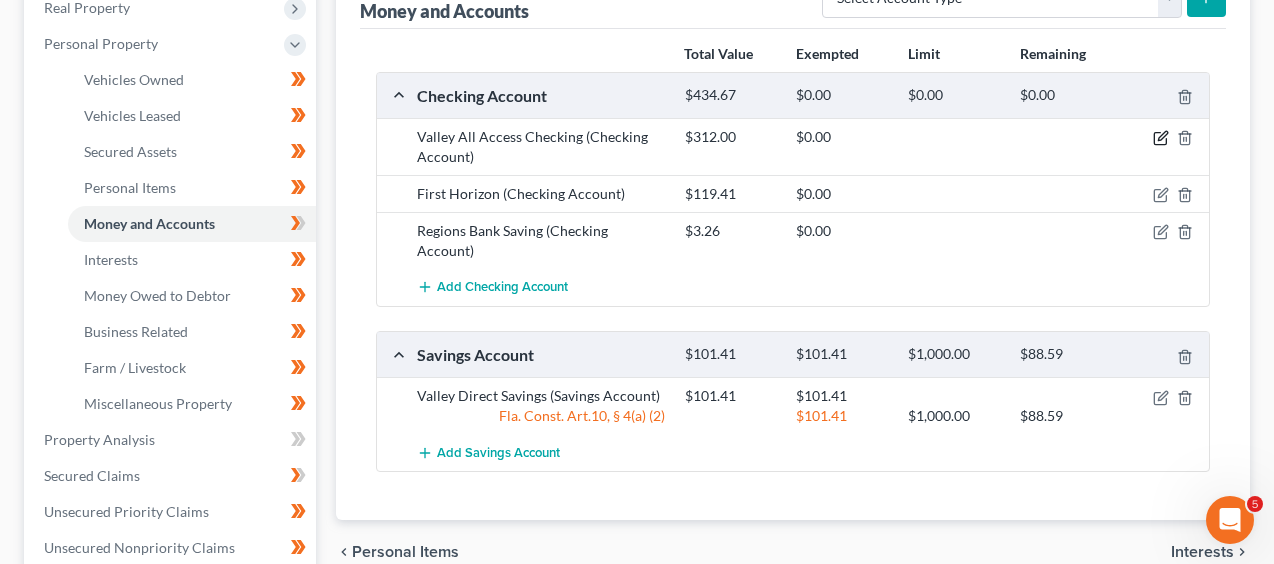 click 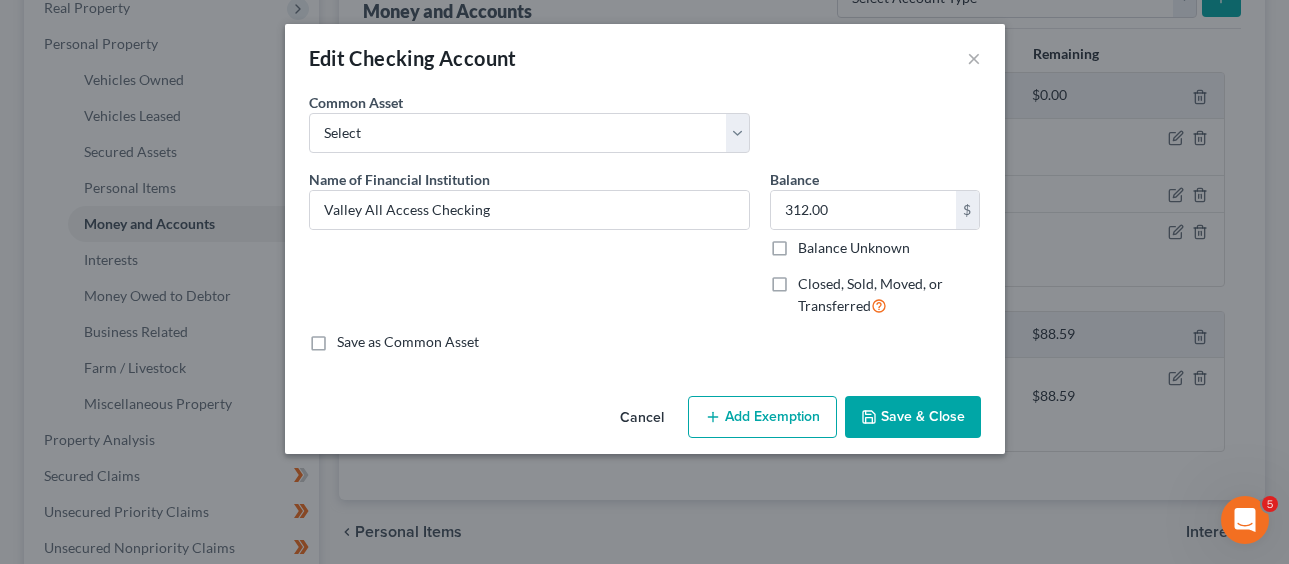 click on "Cancel" at bounding box center [642, 418] 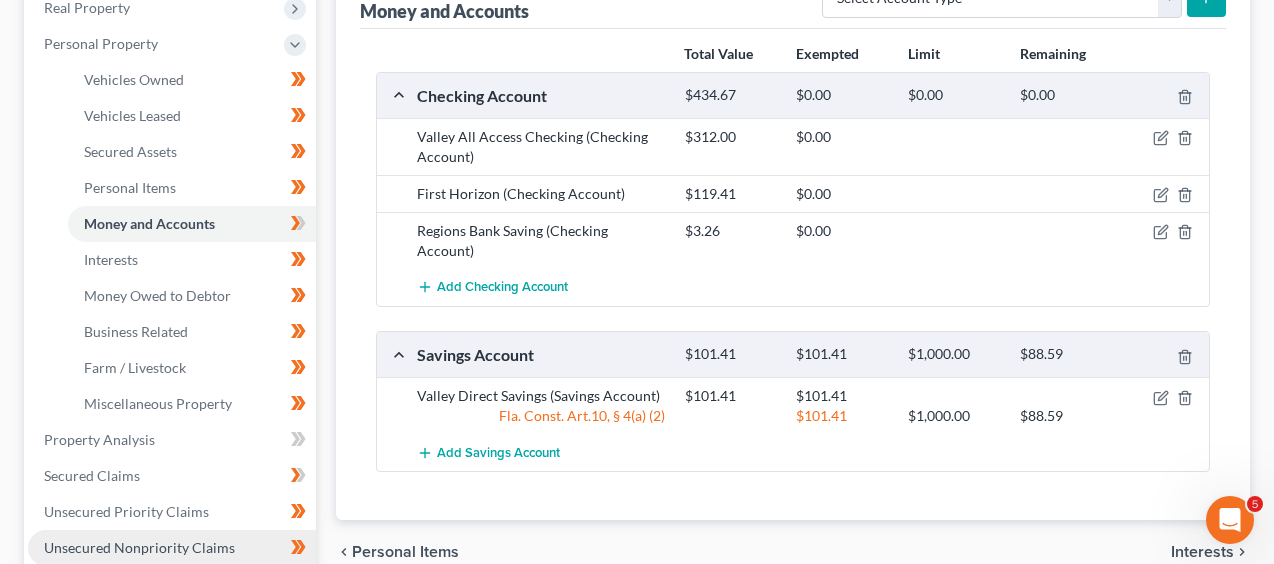 click on "Unsecured Nonpriority Claims" at bounding box center (139, 547) 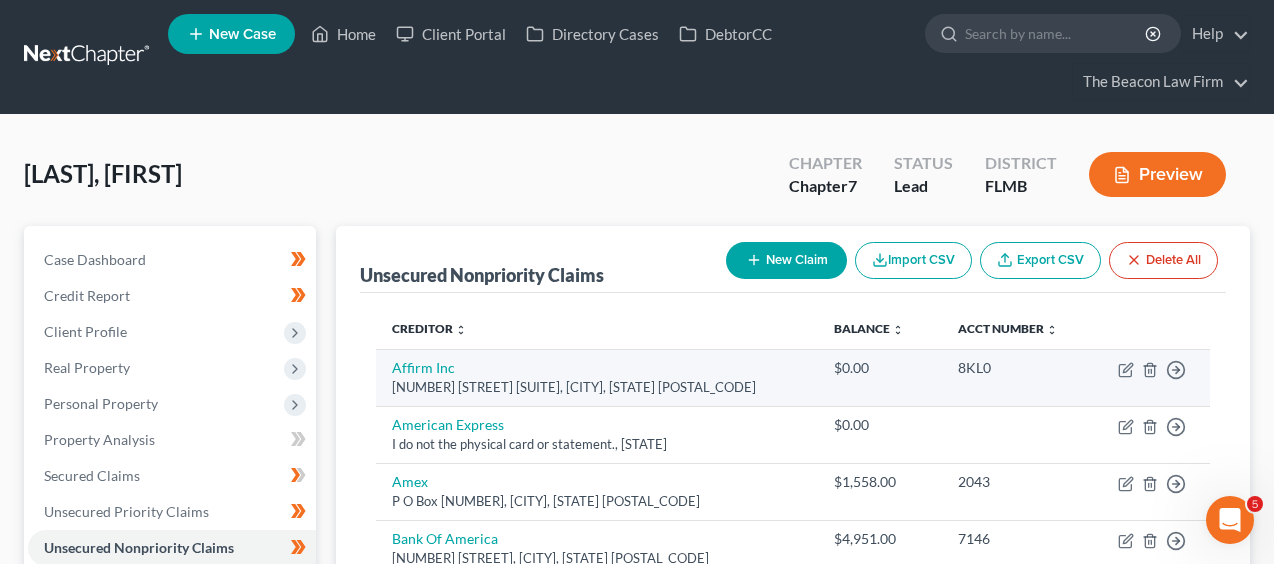 scroll, scrollTop: 0, scrollLeft: 0, axis: both 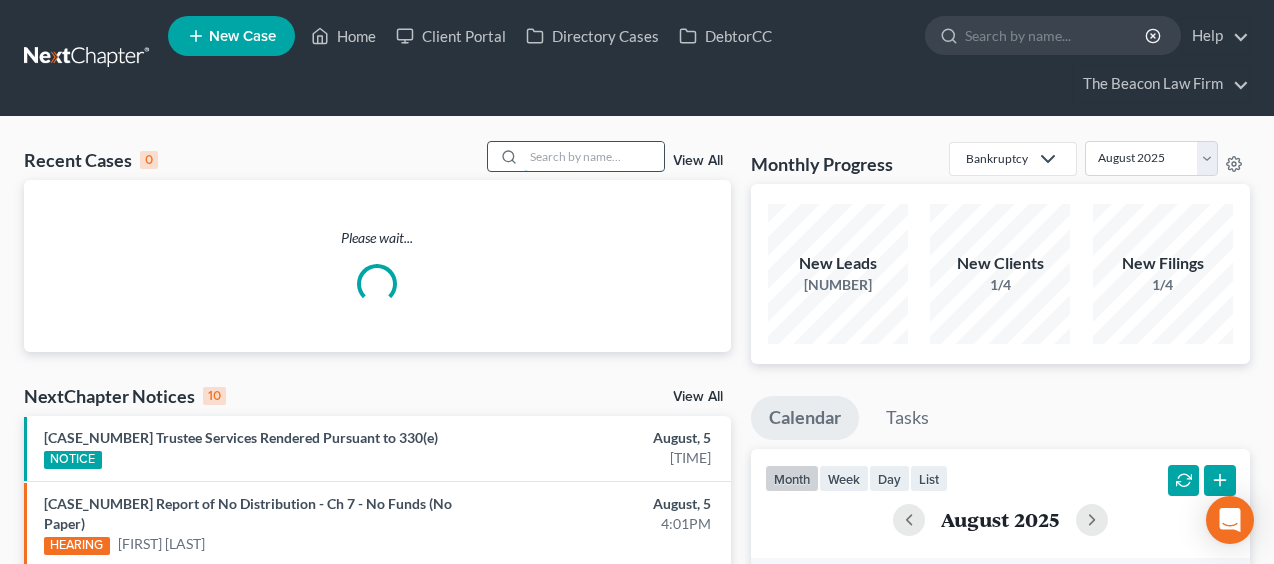 click at bounding box center (594, 156) 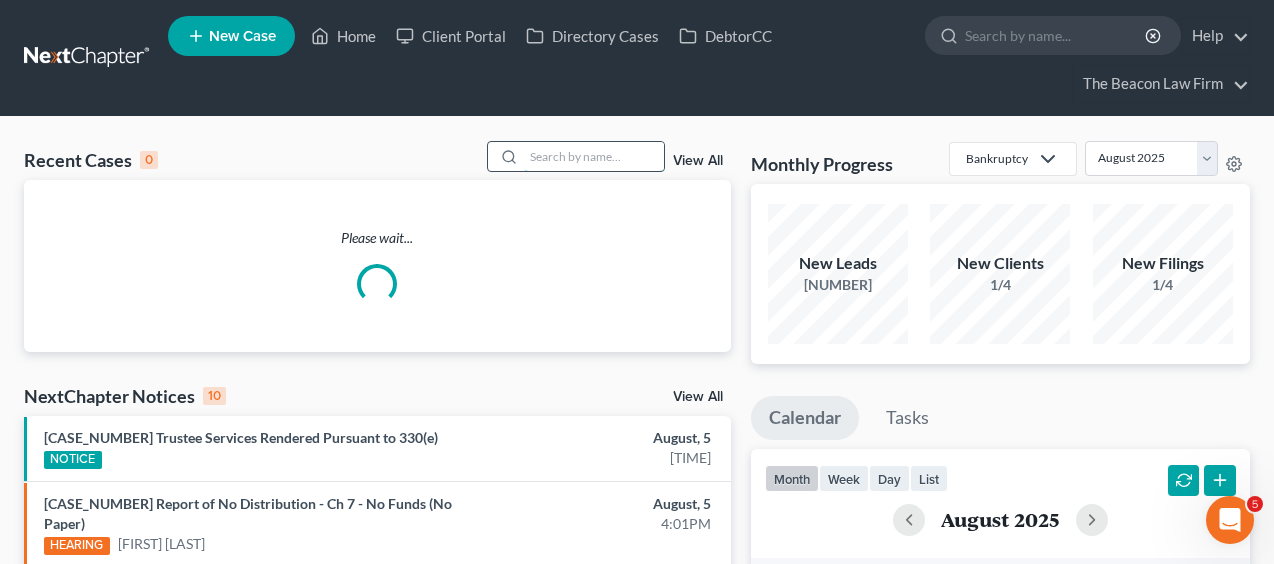 scroll, scrollTop: 0, scrollLeft: 0, axis: both 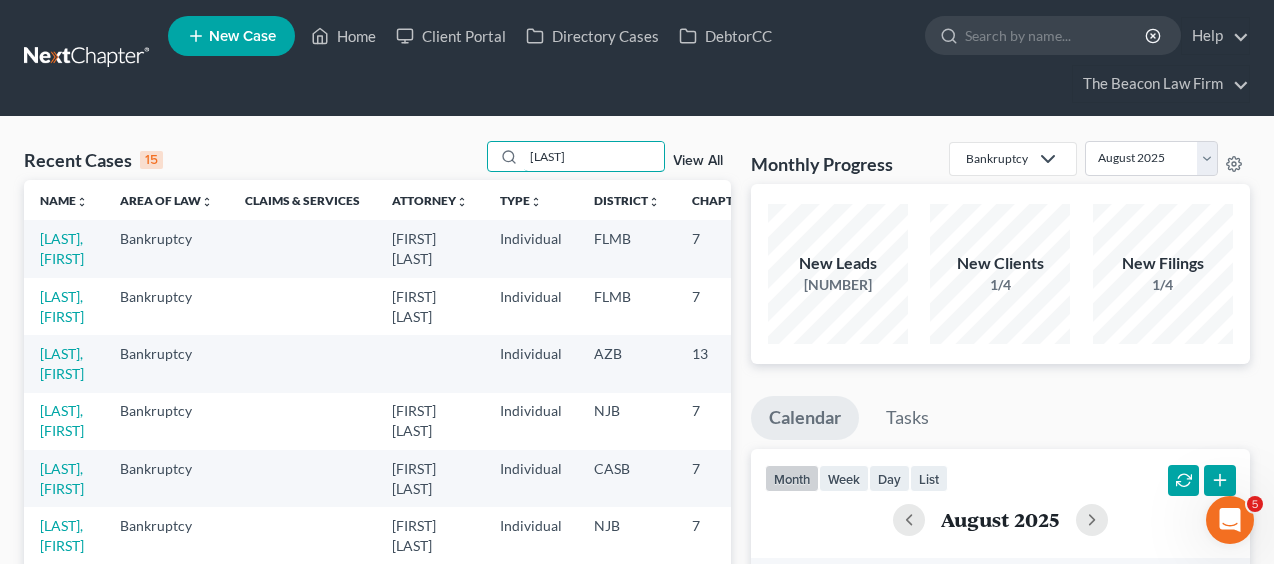 type on "reese" 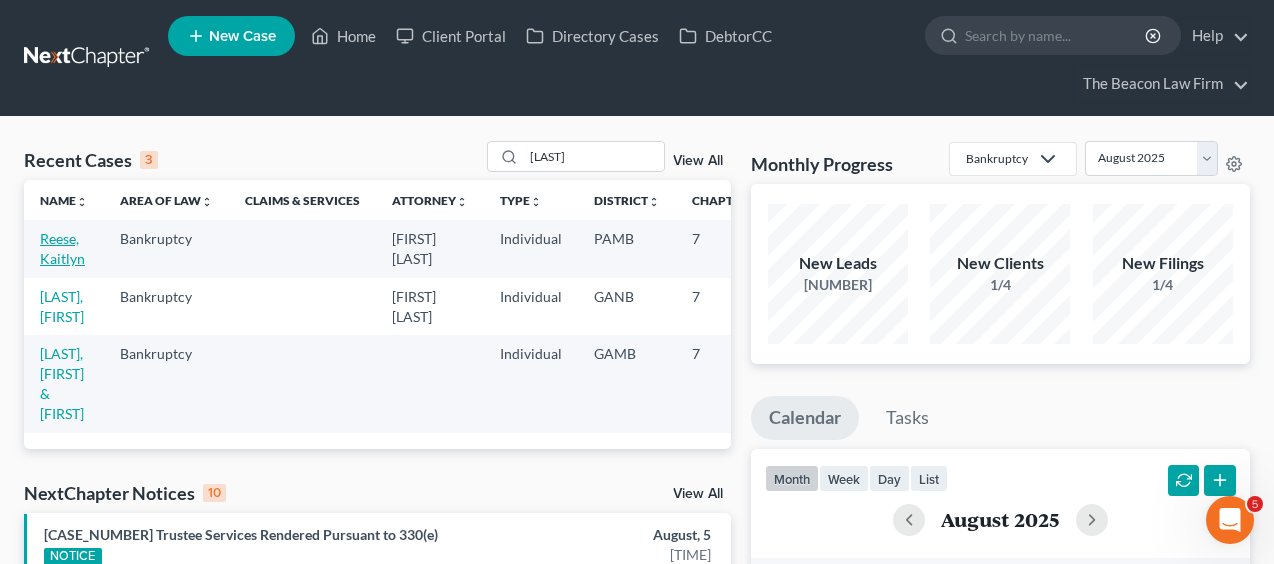 click on "Reese, Kaitlyn" at bounding box center (62, 248) 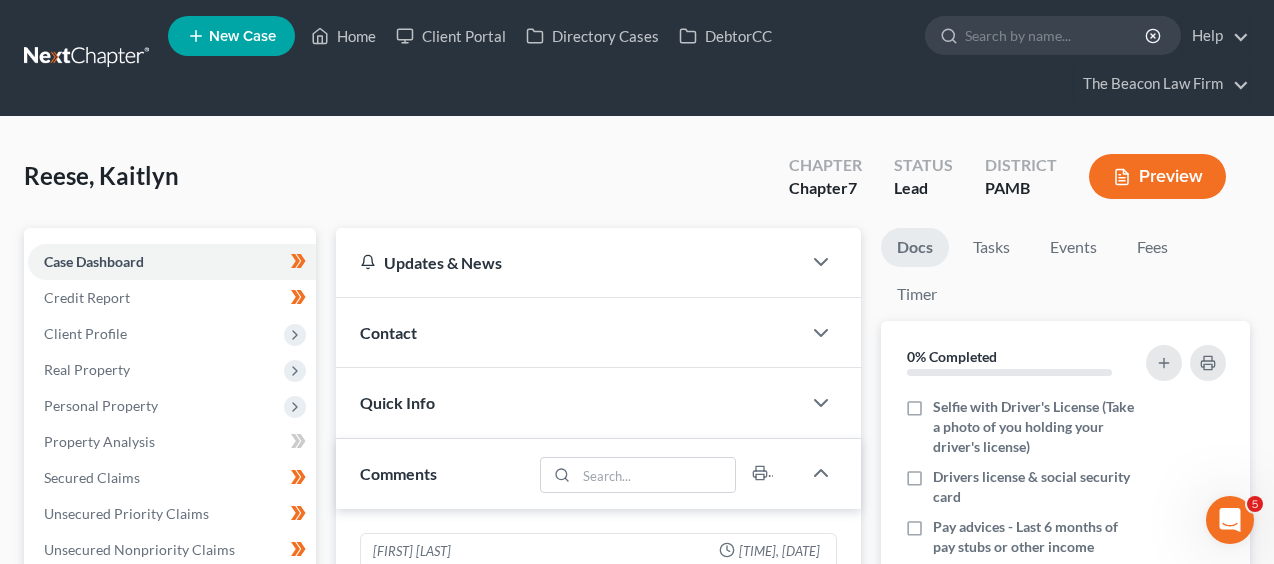 scroll, scrollTop: 534, scrollLeft: 0, axis: vertical 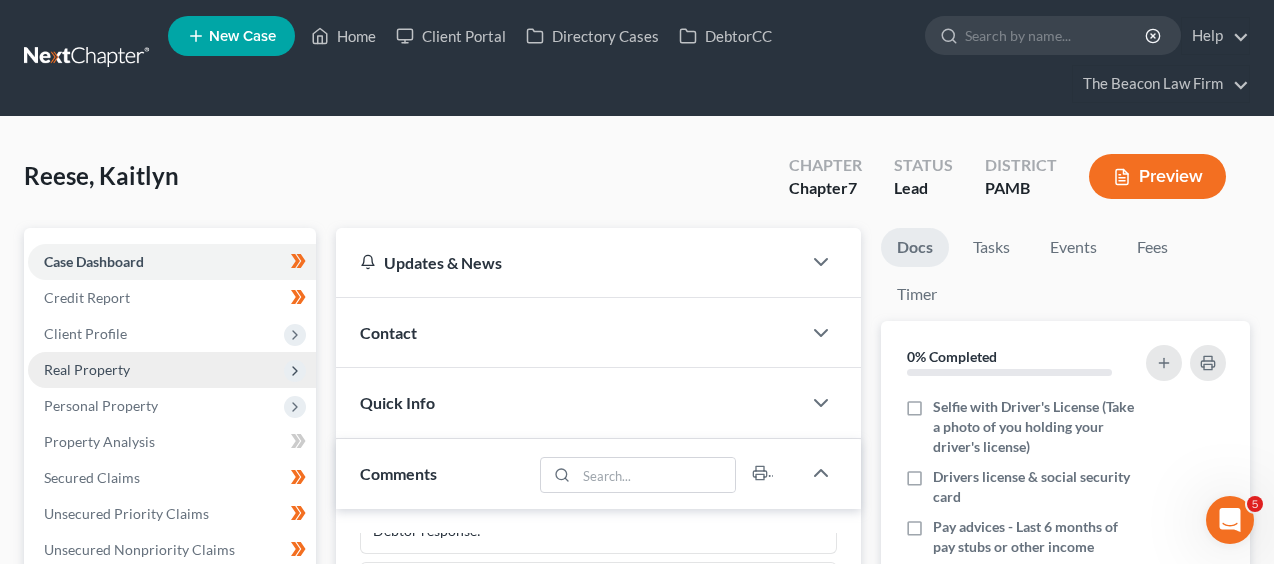 click on "Real Property" at bounding box center [172, 370] 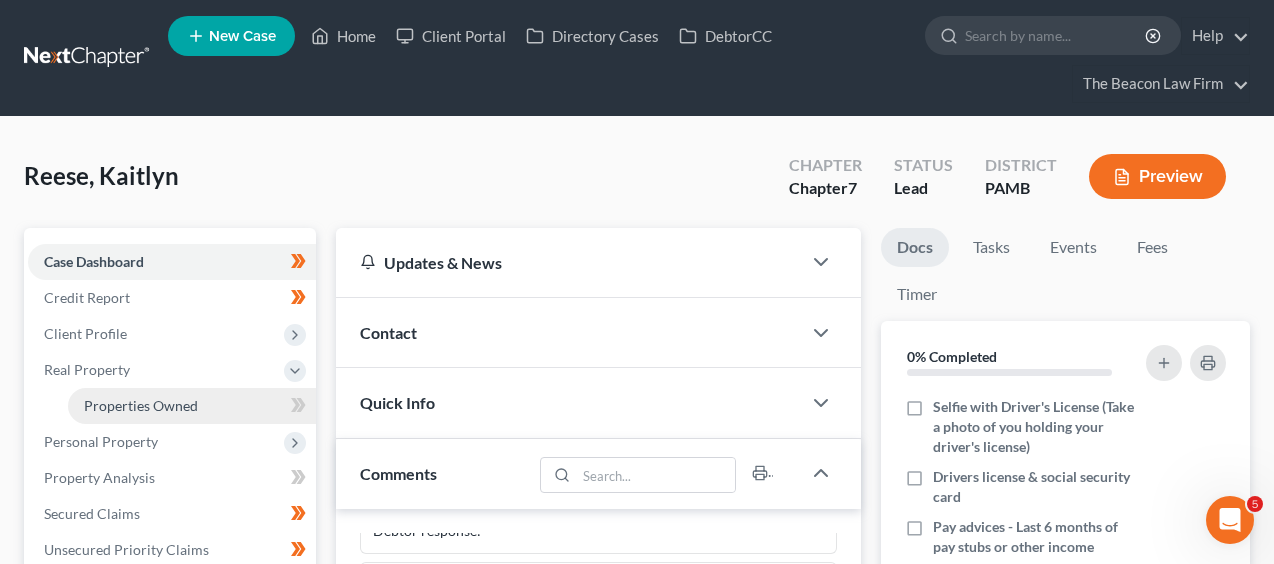 click on "Properties Owned" at bounding box center [192, 406] 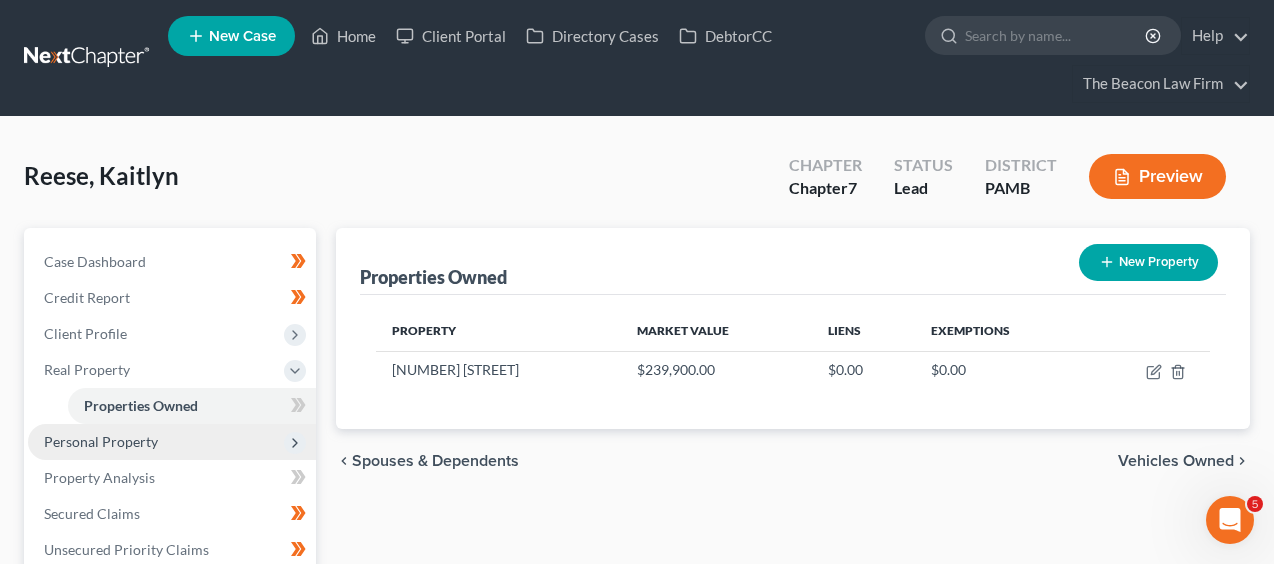 click on "Personal Property" at bounding box center (172, 442) 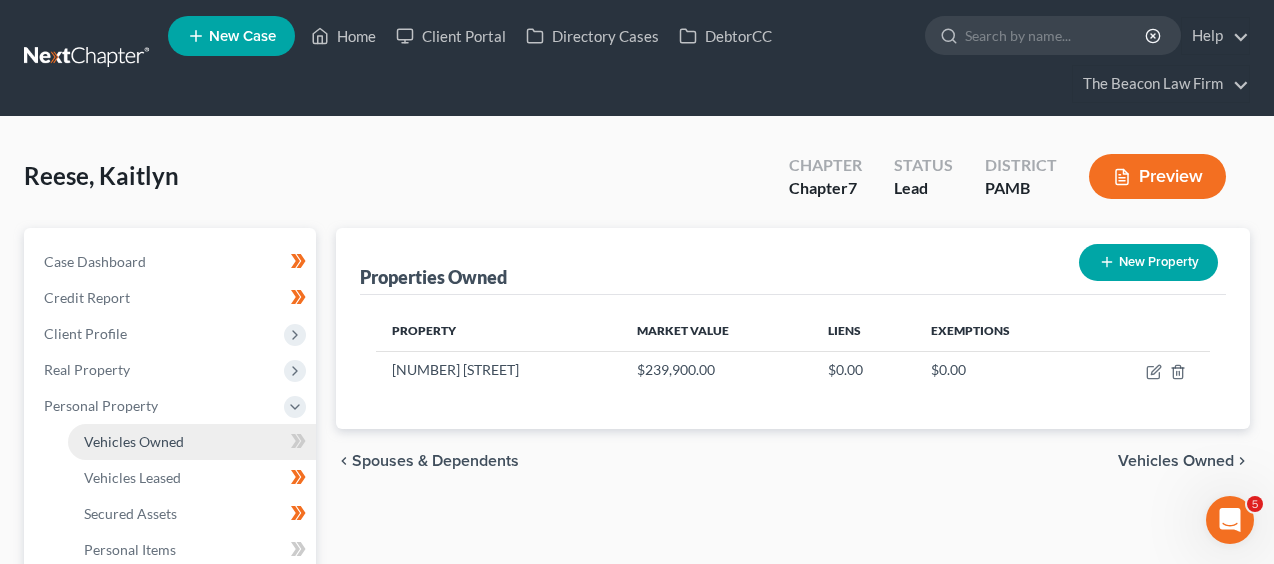 click on "Vehicles Owned" at bounding box center (192, 442) 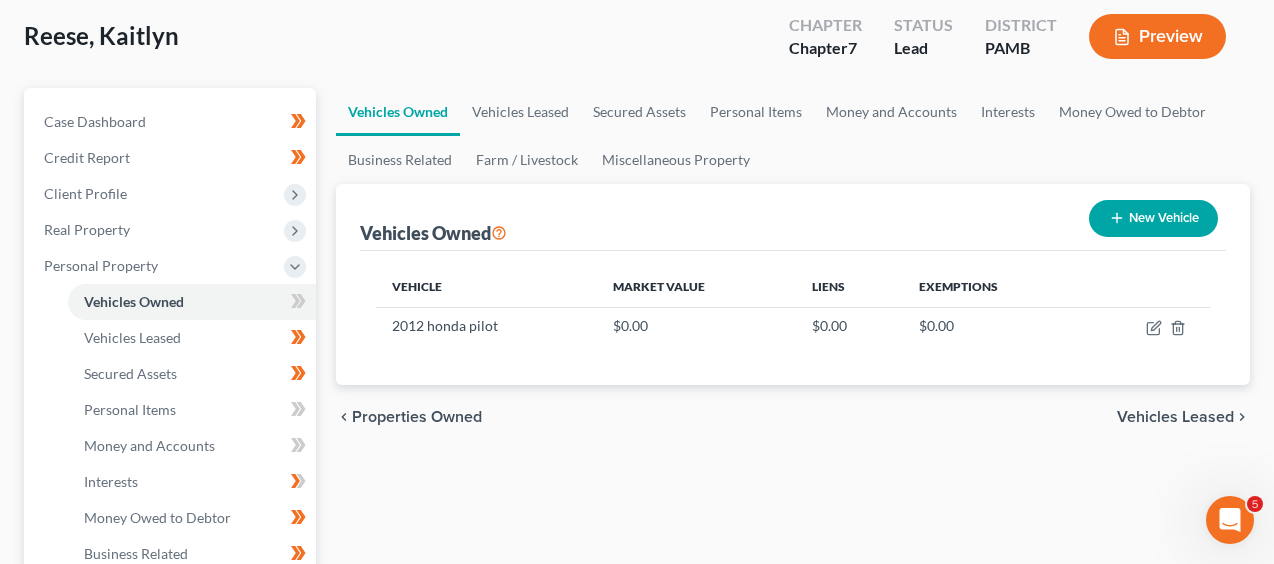 scroll, scrollTop: 148, scrollLeft: 0, axis: vertical 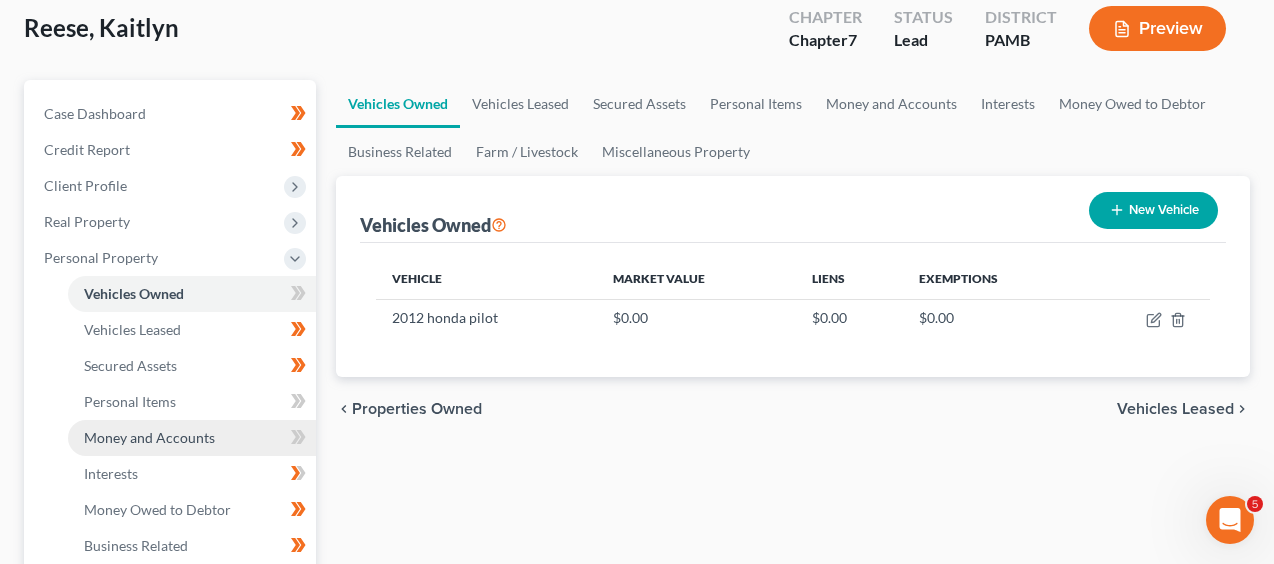 click on "Money and Accounts" at bounding box center [149, 437] 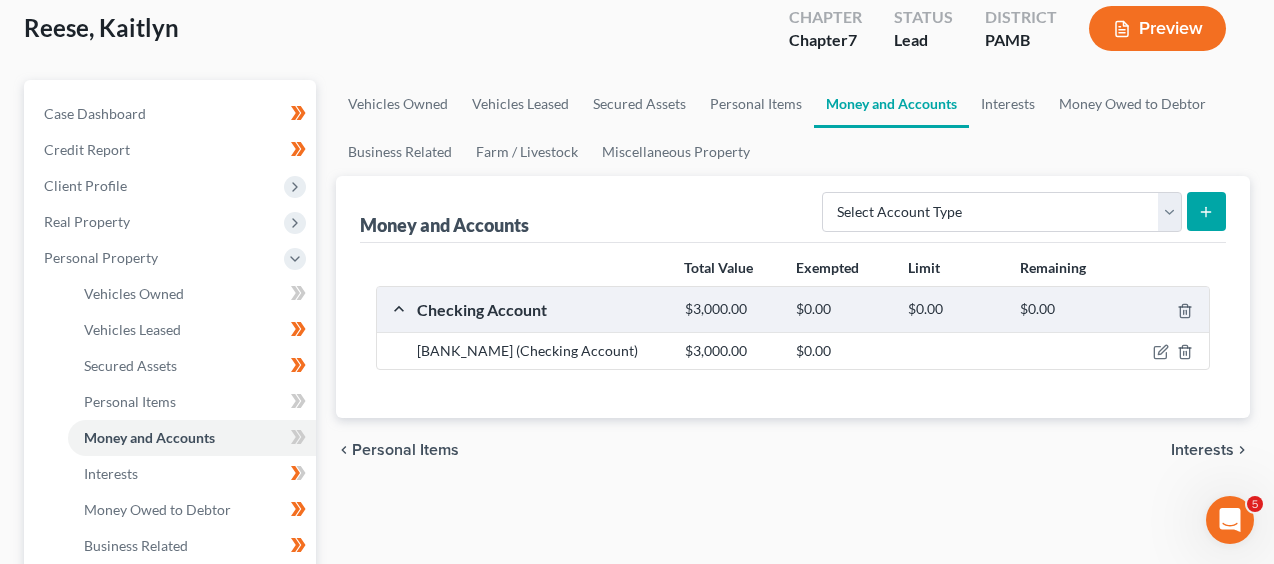 scroll, scrollTop: 0, scrollLeft: 0, axis: both 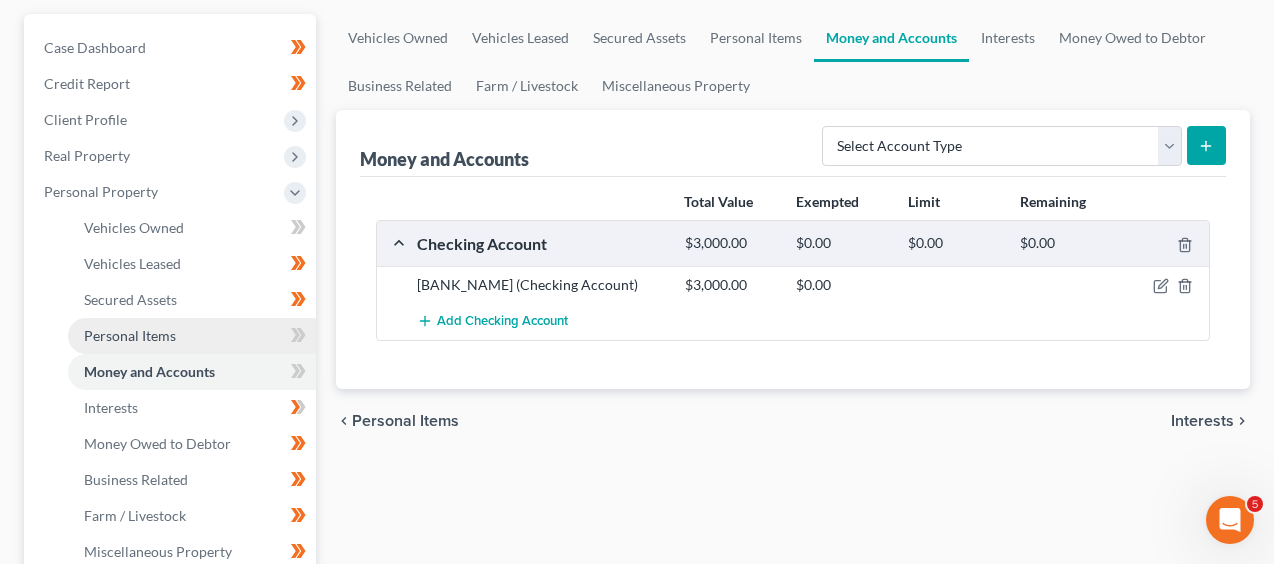 click on "Personal Items" at bounding box center [192, 336] 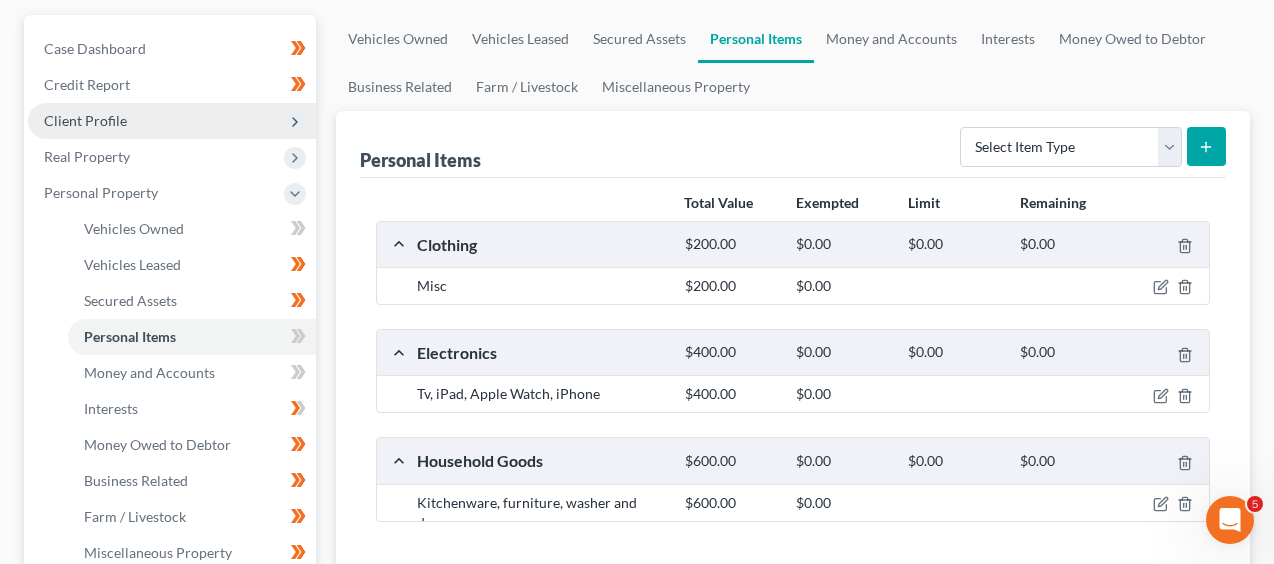 scroll, scrollTop: 0, scrollLeft: 0, axis: both 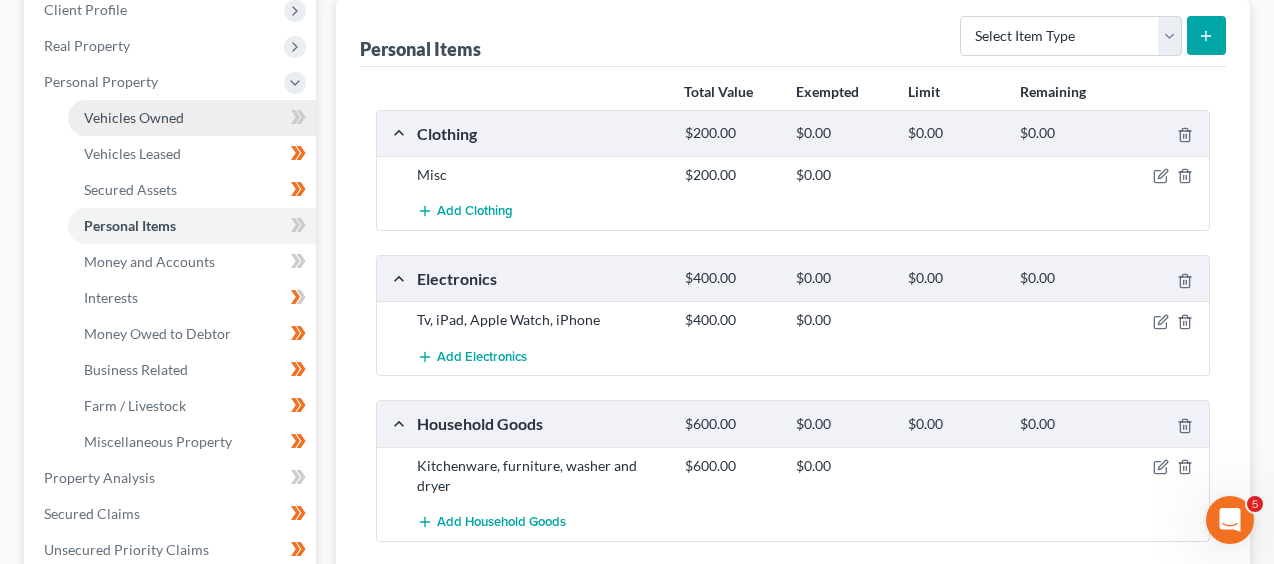 click on "Vehicles Owned" at bounding box center [192, 118] 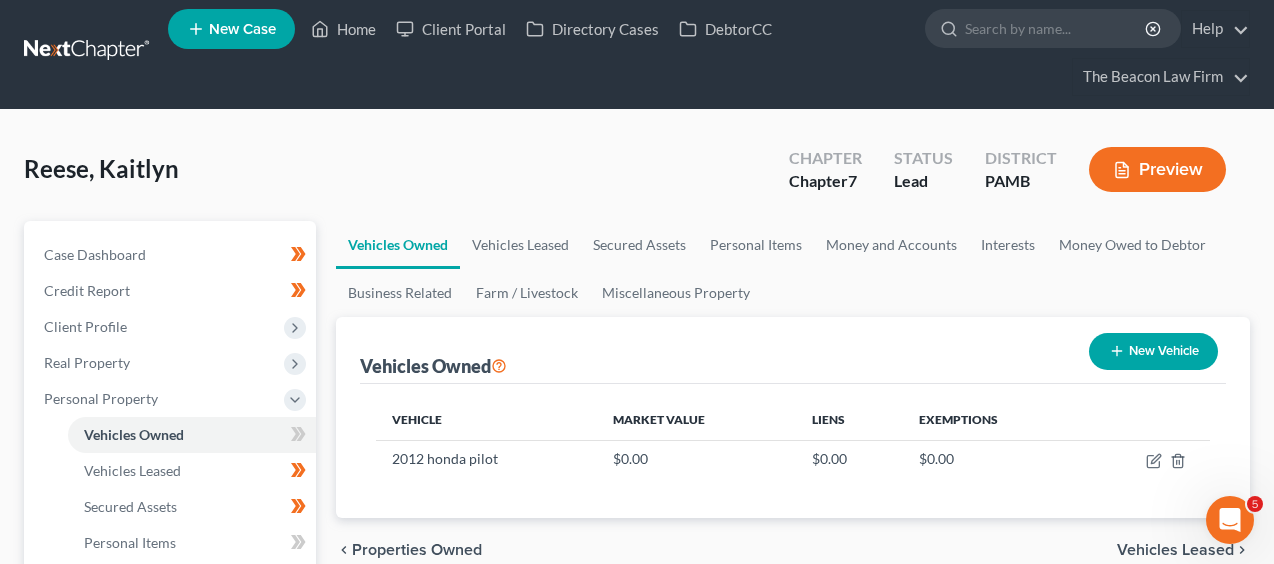 scroll, scrollTop: 0, scrollLeft: 0, axis: both 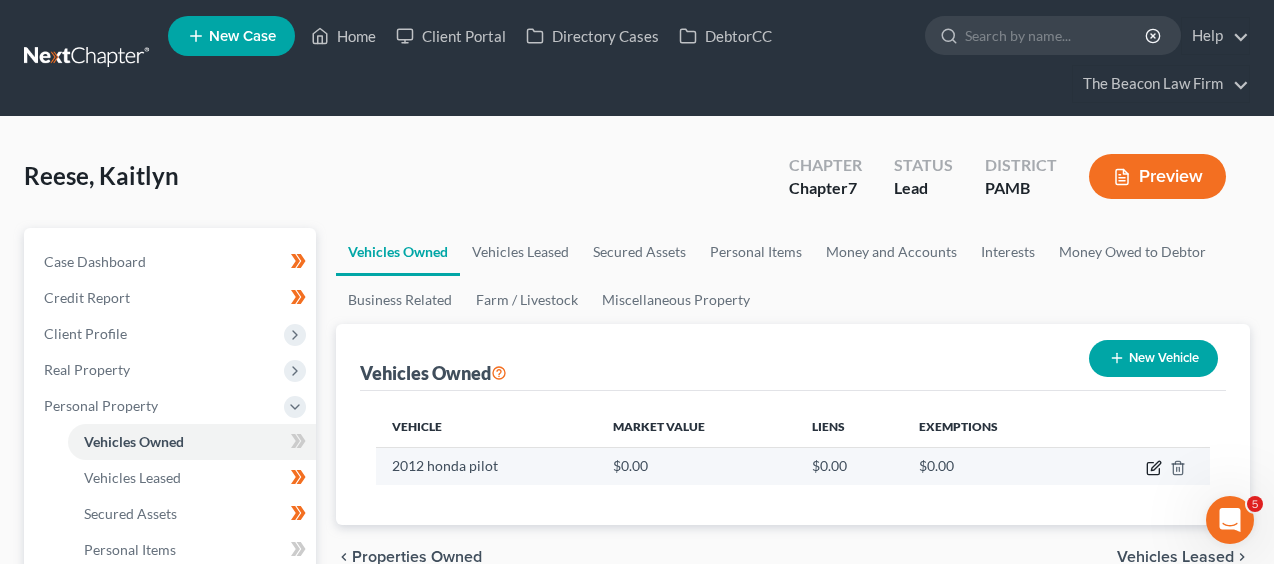 click 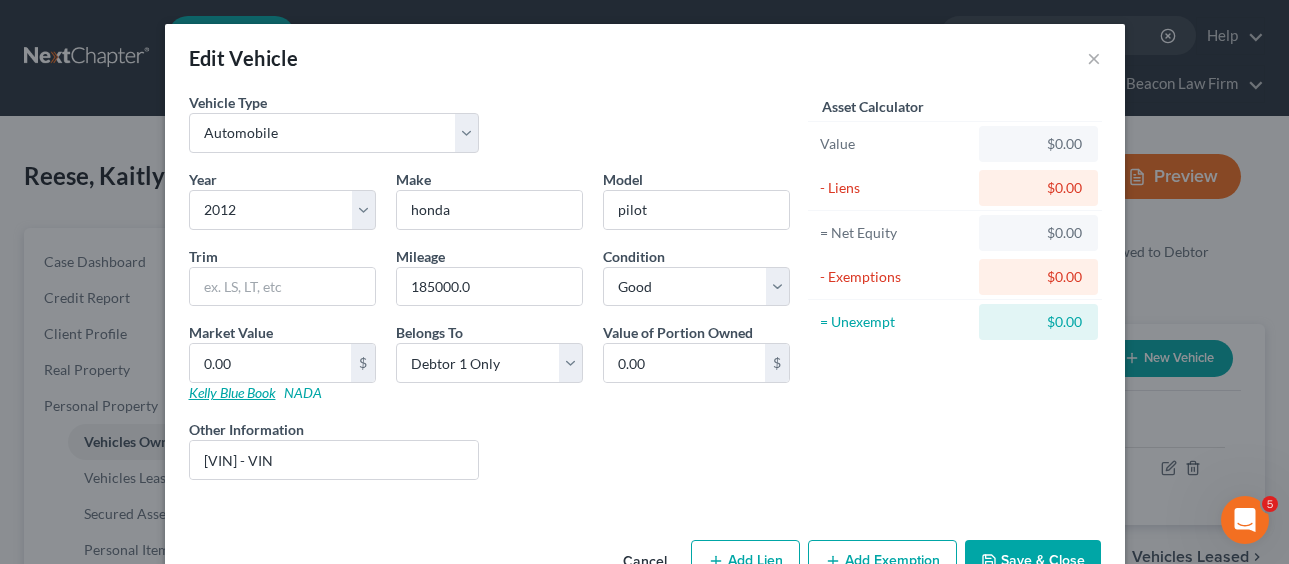 click on "Kelly Blue Book" at bounding box center (232, 392) 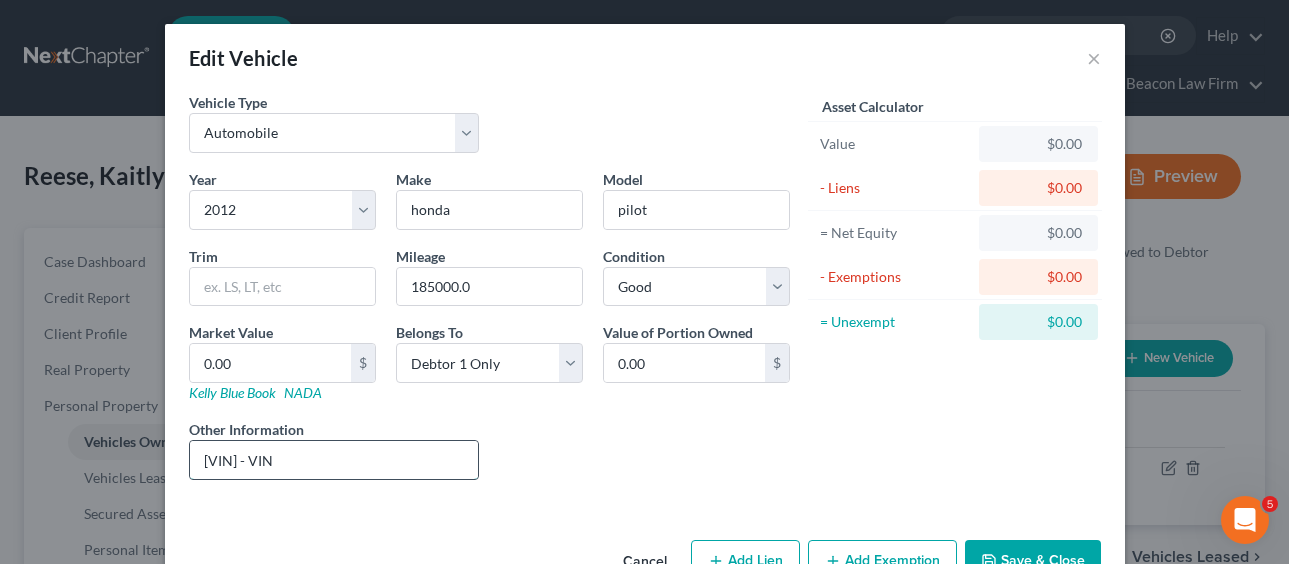 click on "5FNYF4H53CB085267 - VIN" at bounding box center (334, 460) 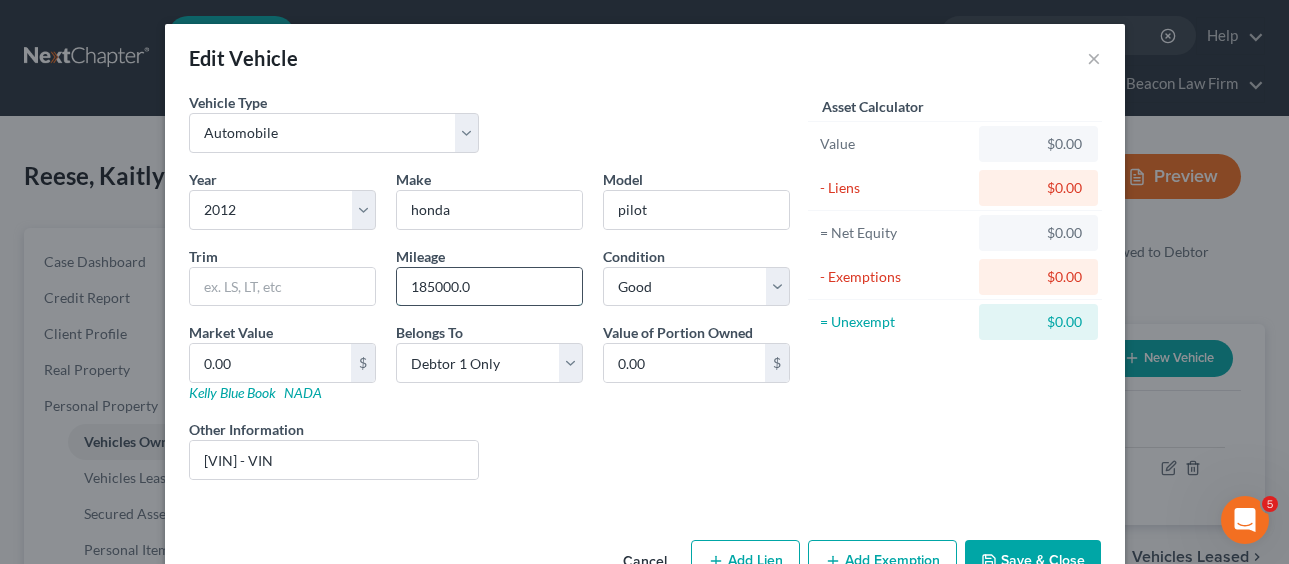 drag, startPoint x: 451, startPoint y: 286, endPoint x: 400, endPoint y: 288, distance: 51.0392 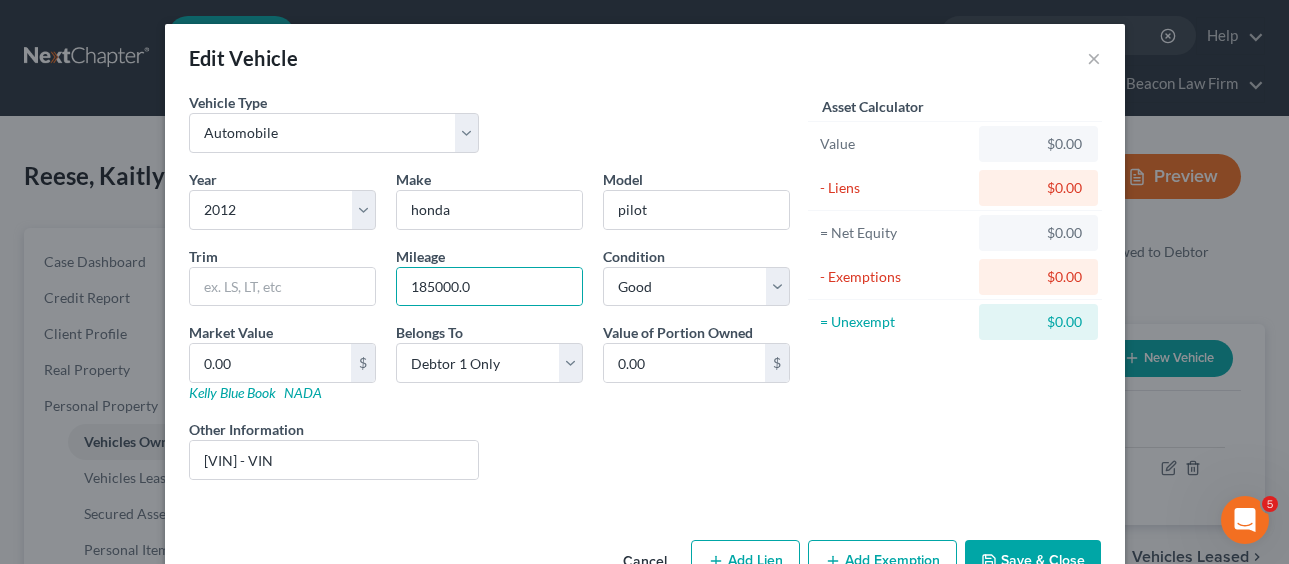 click on "Edit Vehicle ×" at bounding box center [645, 58] 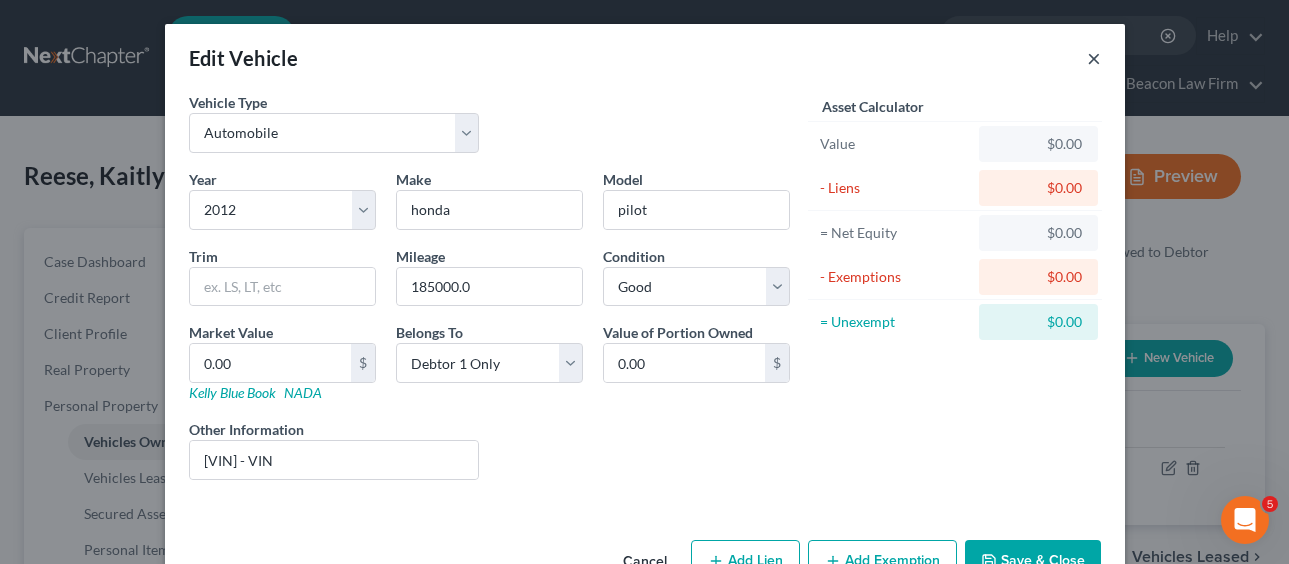 click on "×" at bounding box center (1094, 58) 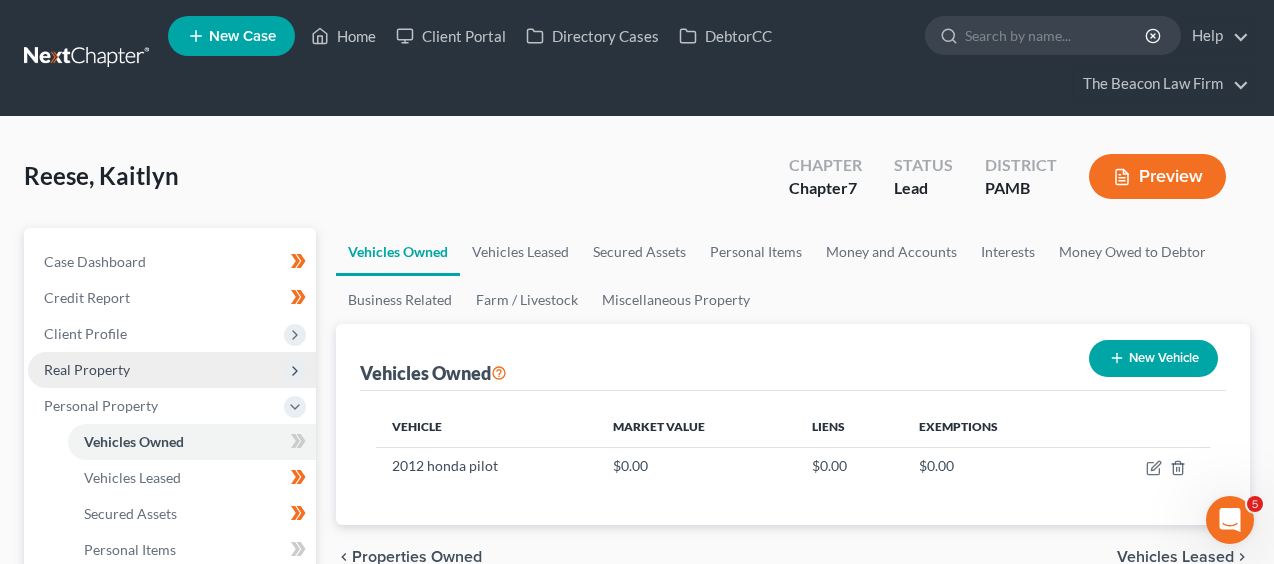 click on "Real Property" at bounding box center (172, 370) 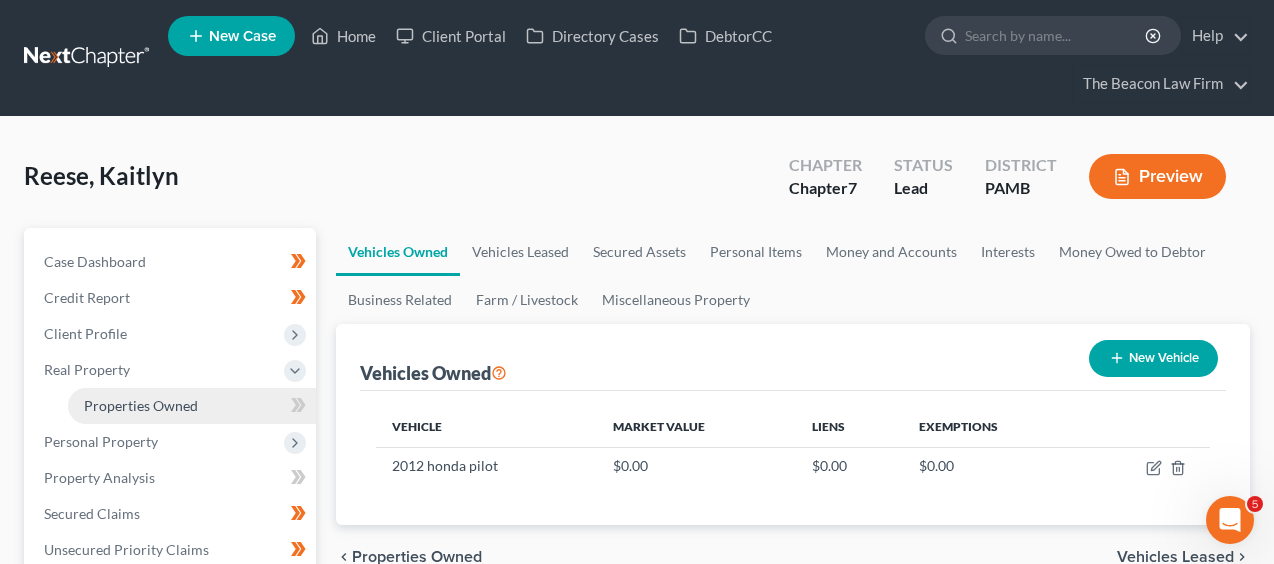 click on "Properties Owned" at bounding box center (141, 405) 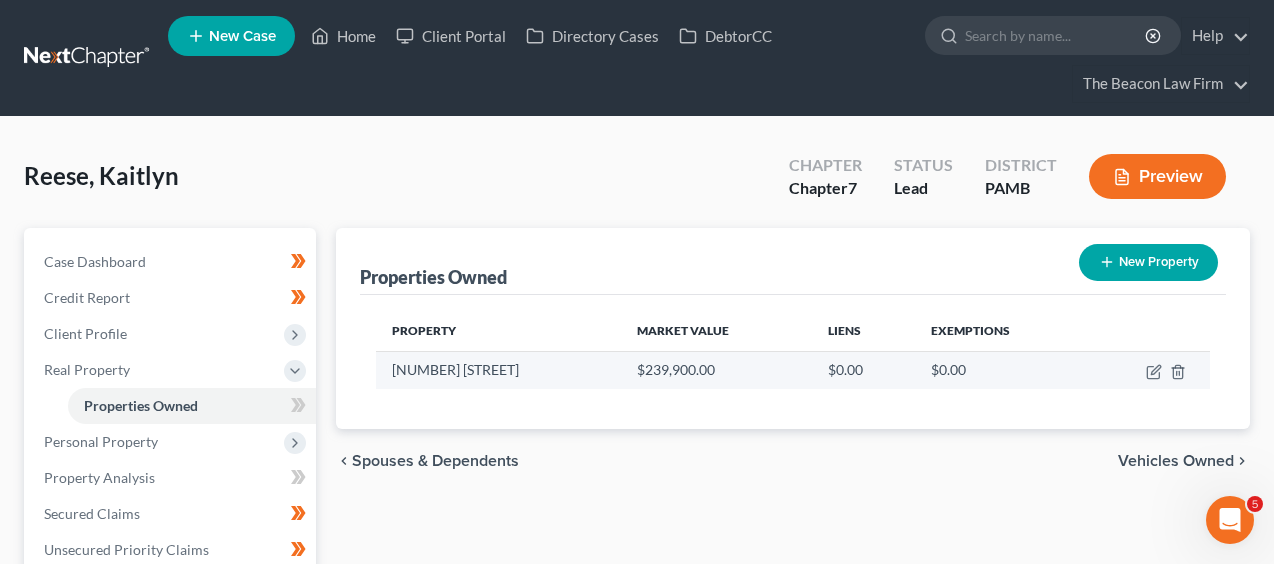 click at bounding box center (1148, 370) 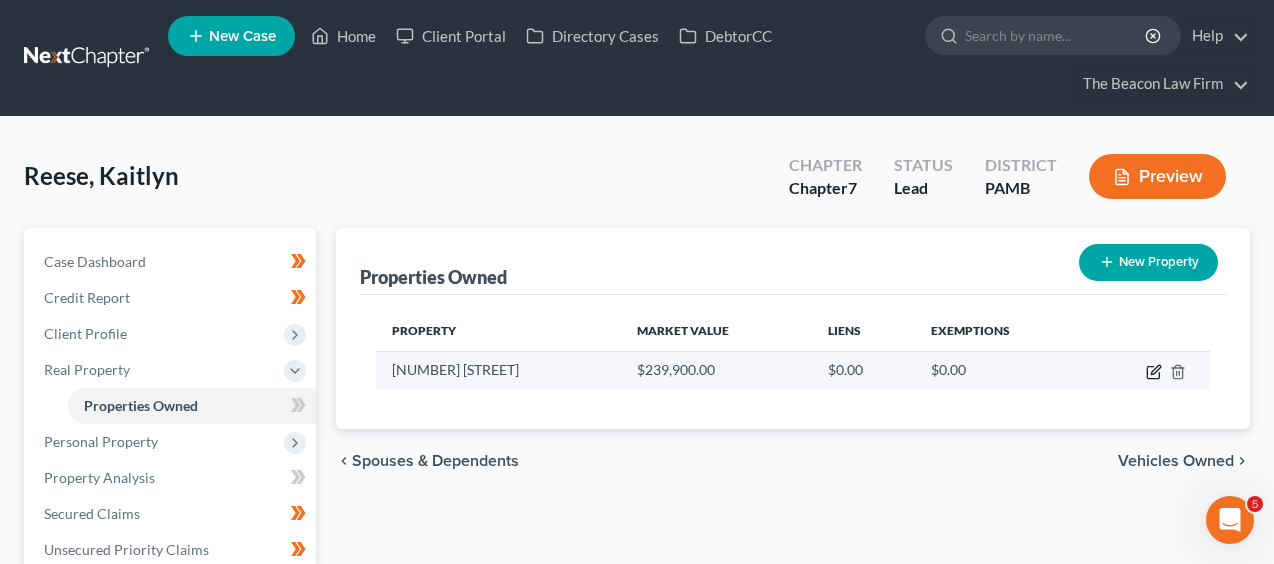 click 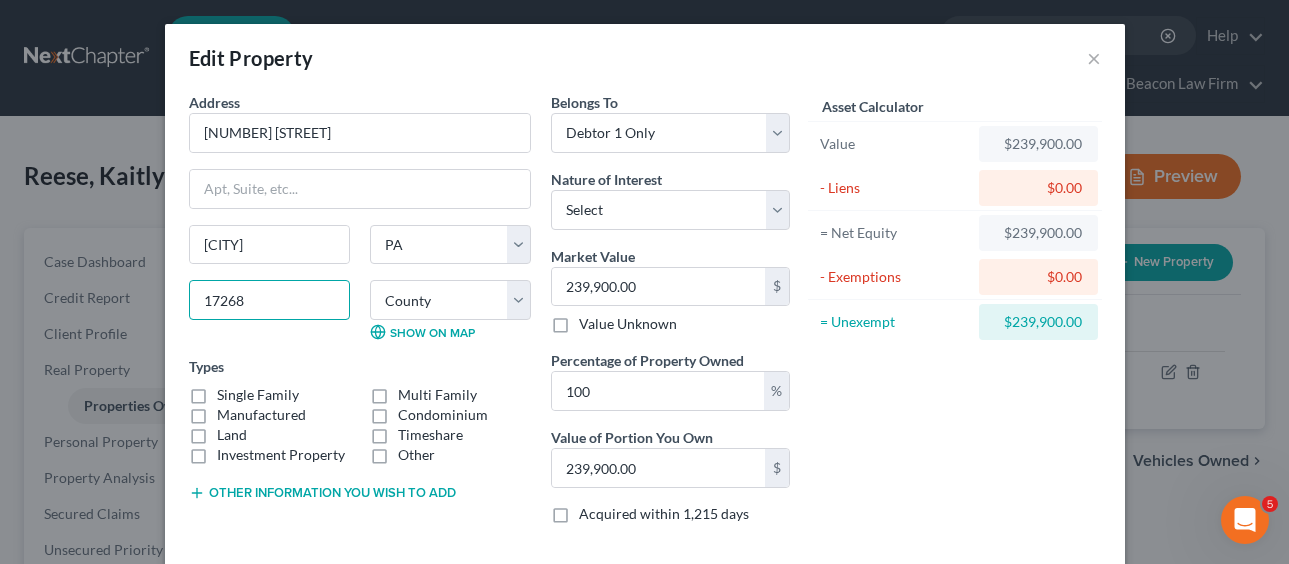click on "17268" at bounding box center [269, 300] 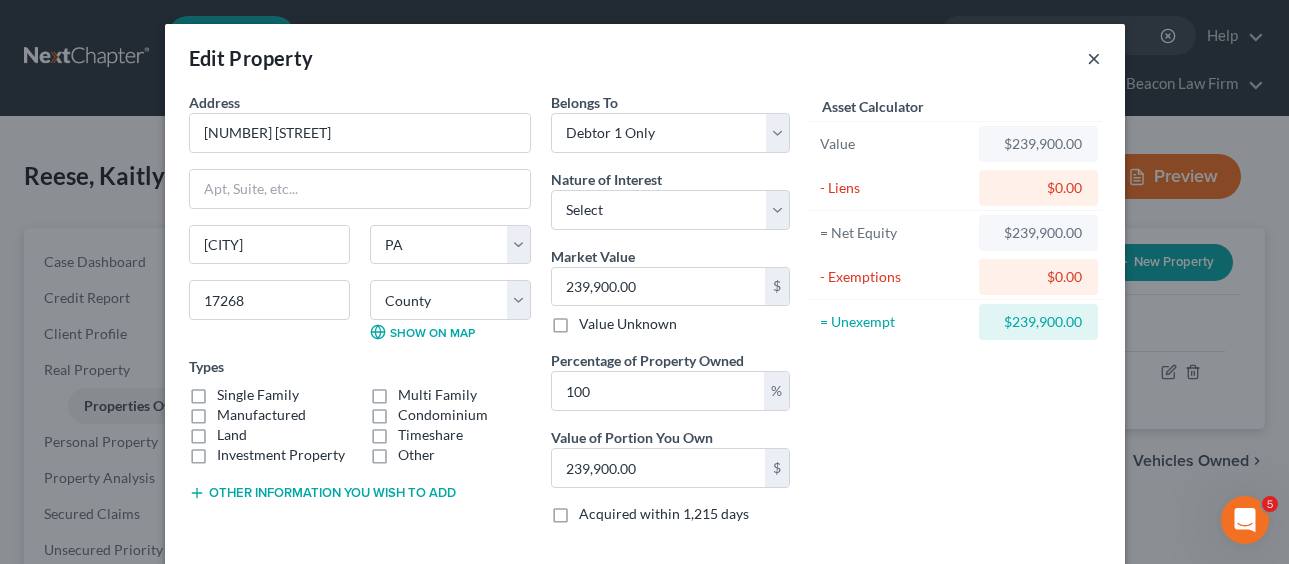 click on "×" at bounding box center [1094, 58] 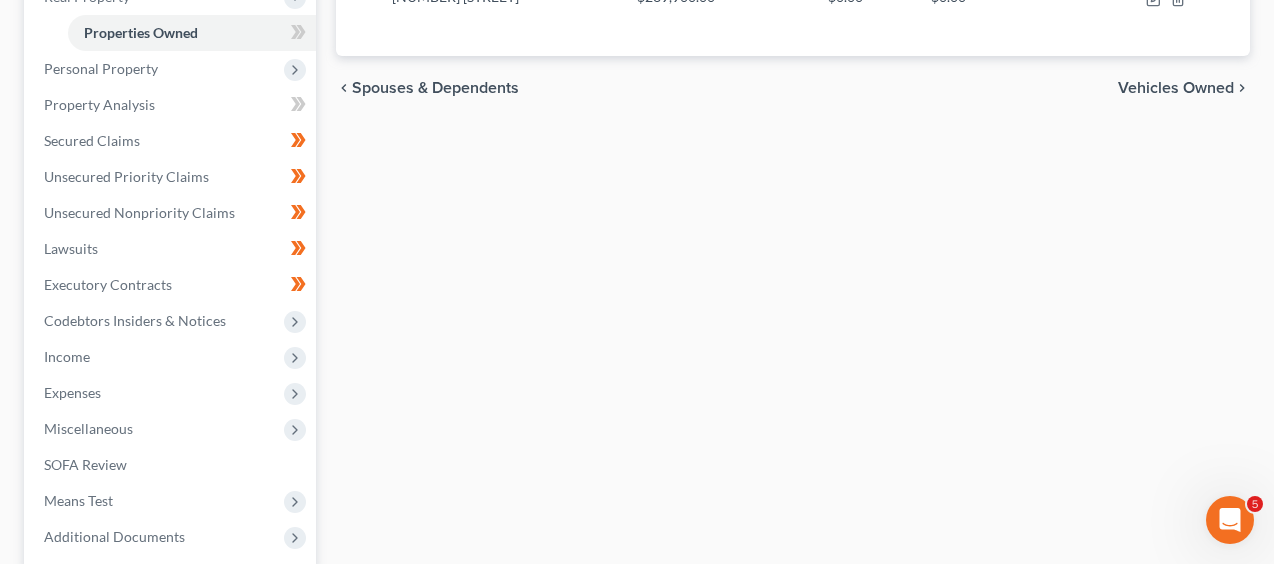 scroll, scrollTop: 446, scrollLeft: 0, axis: vertical 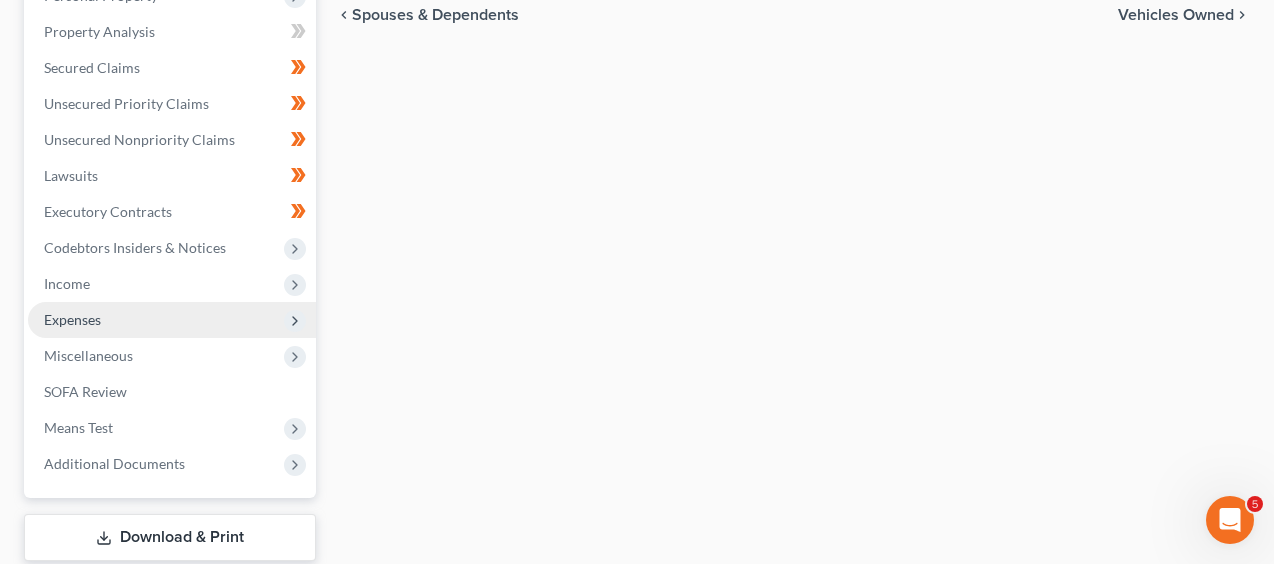 click on "Expenses" at bounding box center [172, 320] 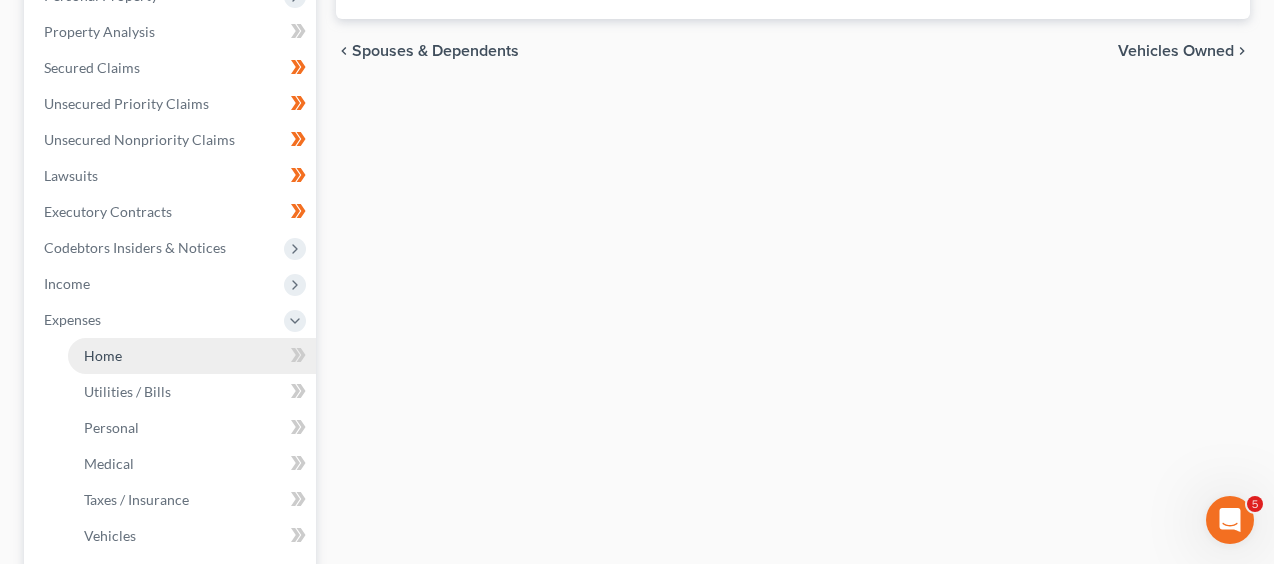 click on "Home" at bounding box center (192, 356) 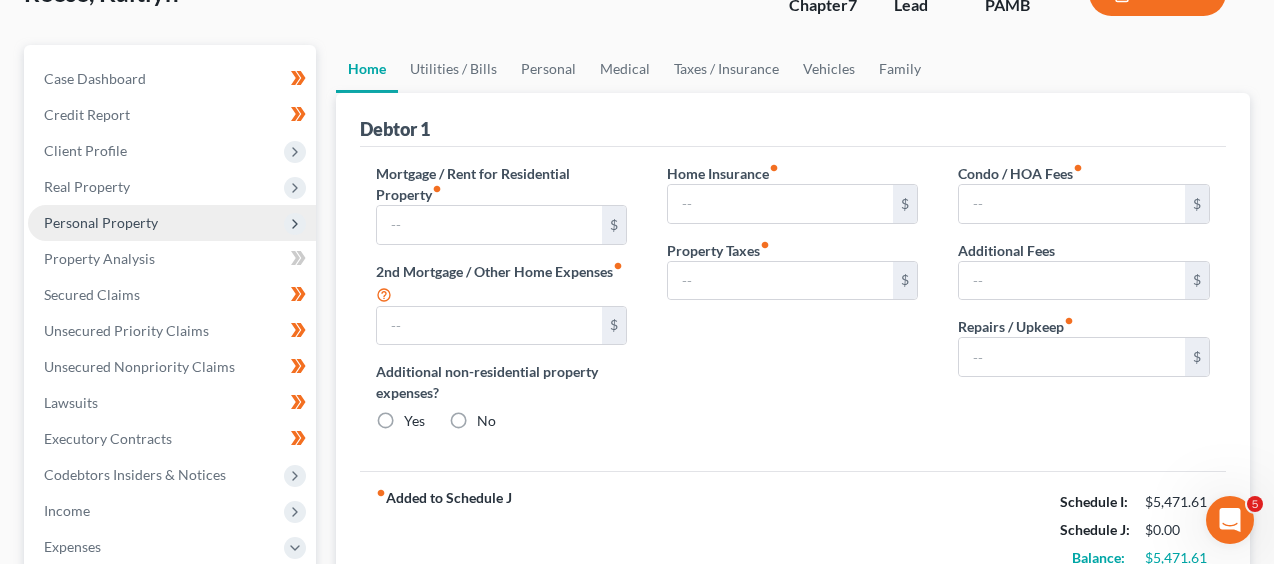 scroll, scrollTop: 30, scrollLeft: 0, axis: vertical 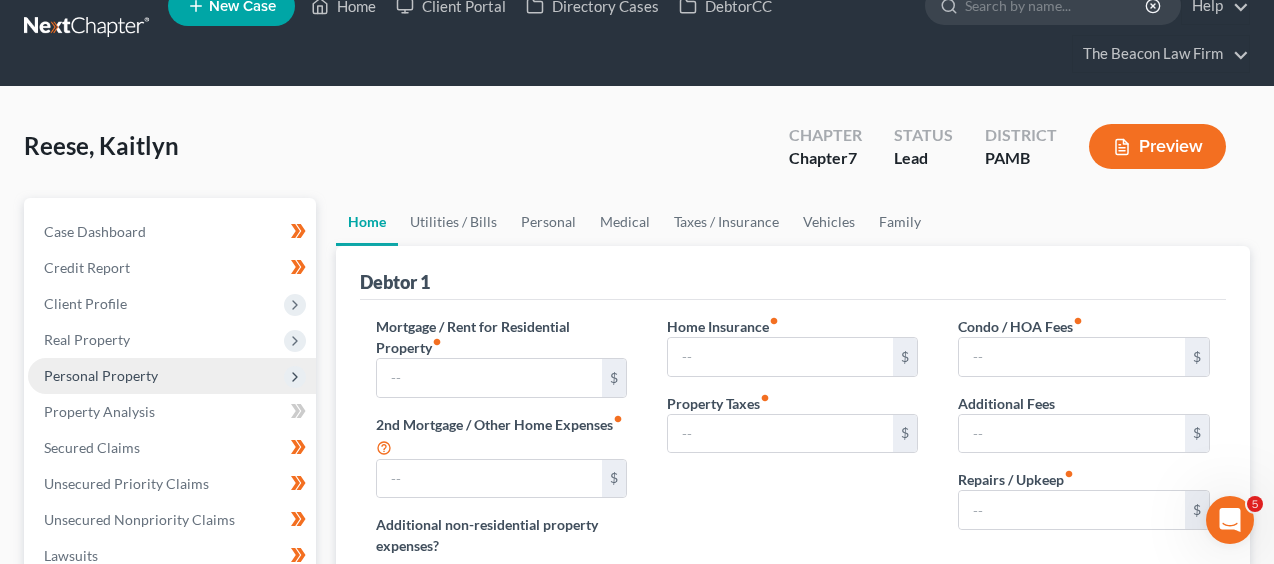 type on "1,500.00" 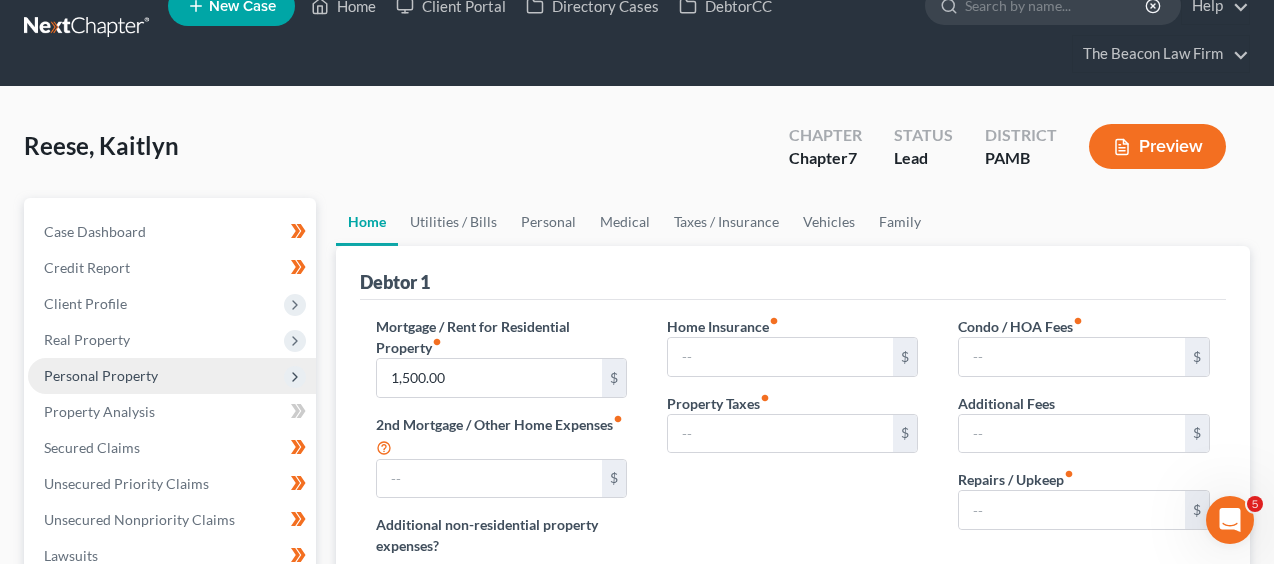 type on "0.00" 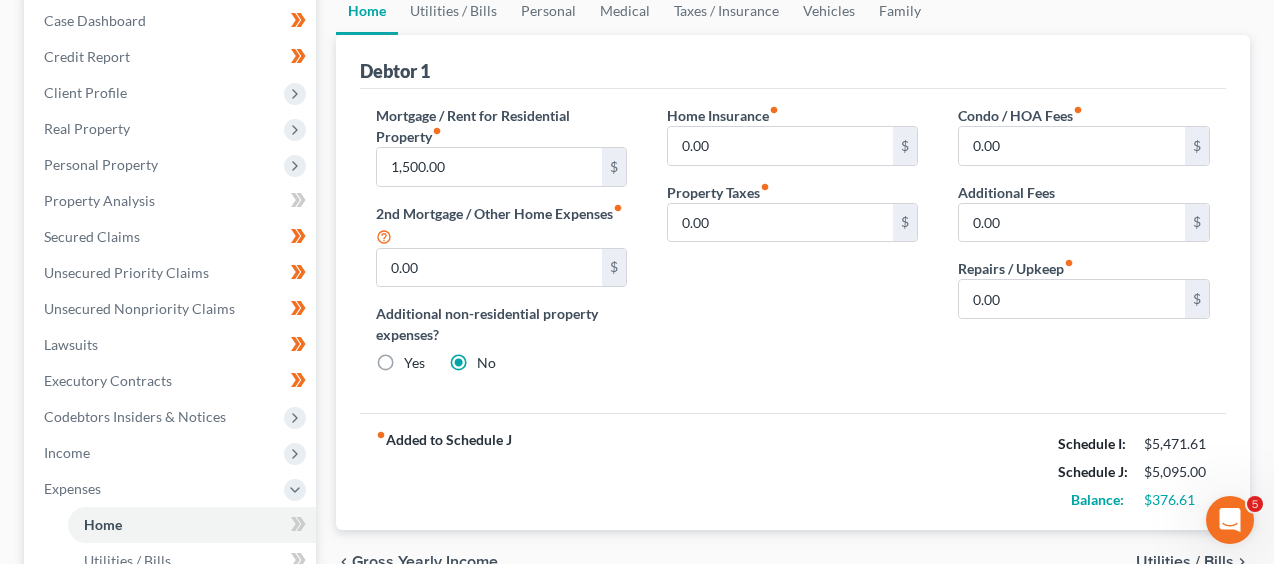 scroll, scrollTop: 188, scrollLeft: 0, axis: vertical 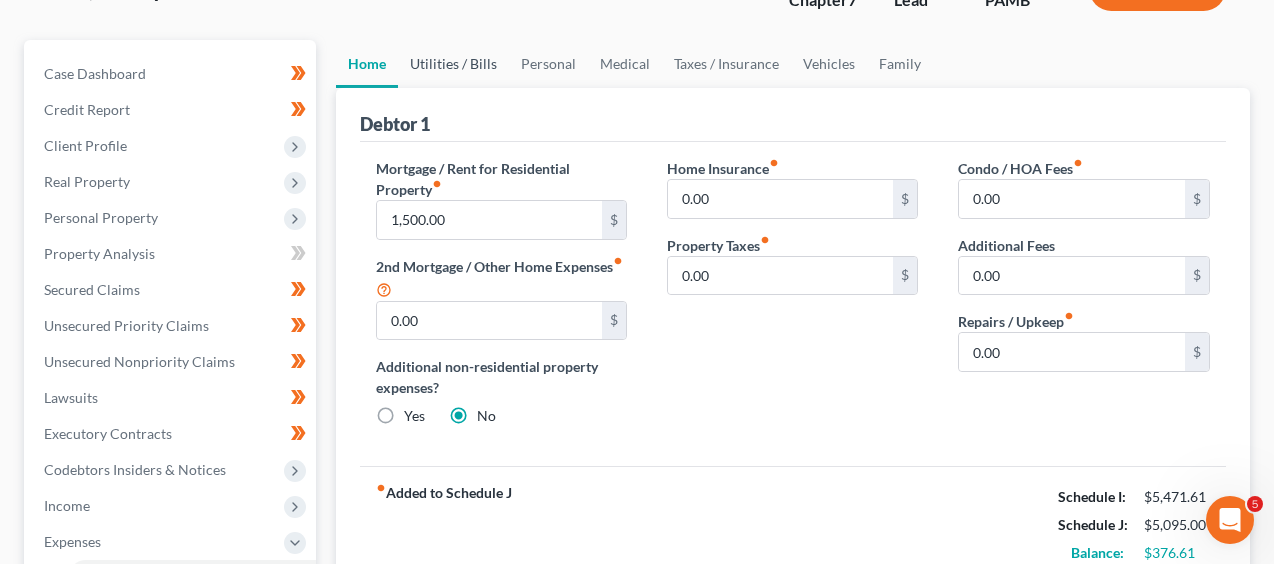 click on "Utilities / Bills" at bounding box center [453, 64] 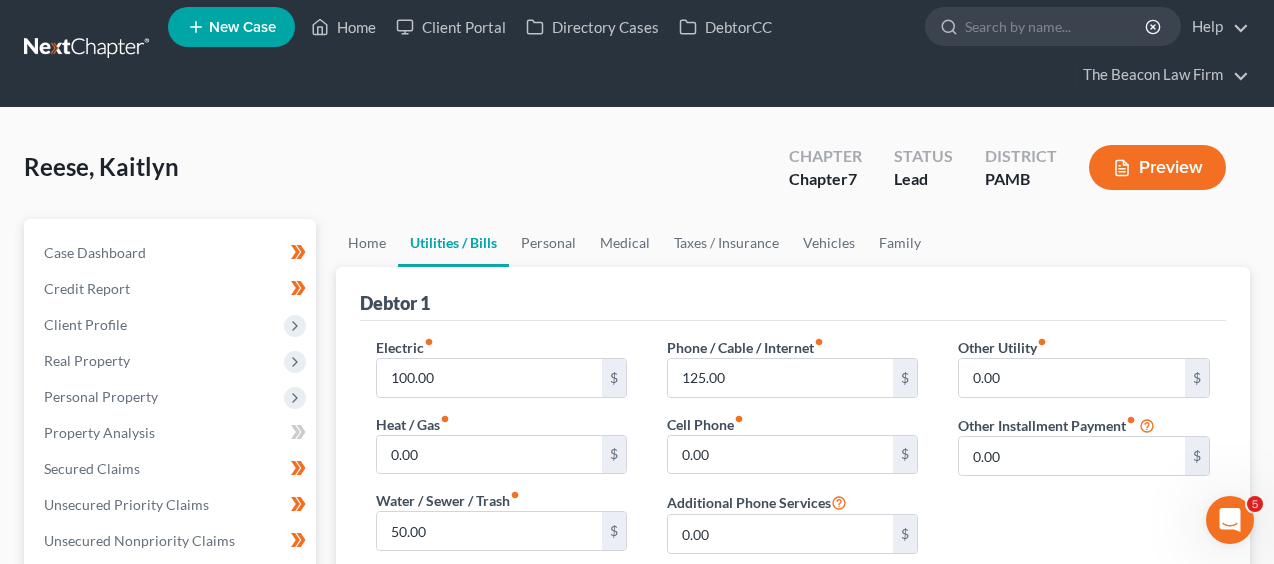 scroll, scrollTop: 0, scrollLeft: 0, axis: both 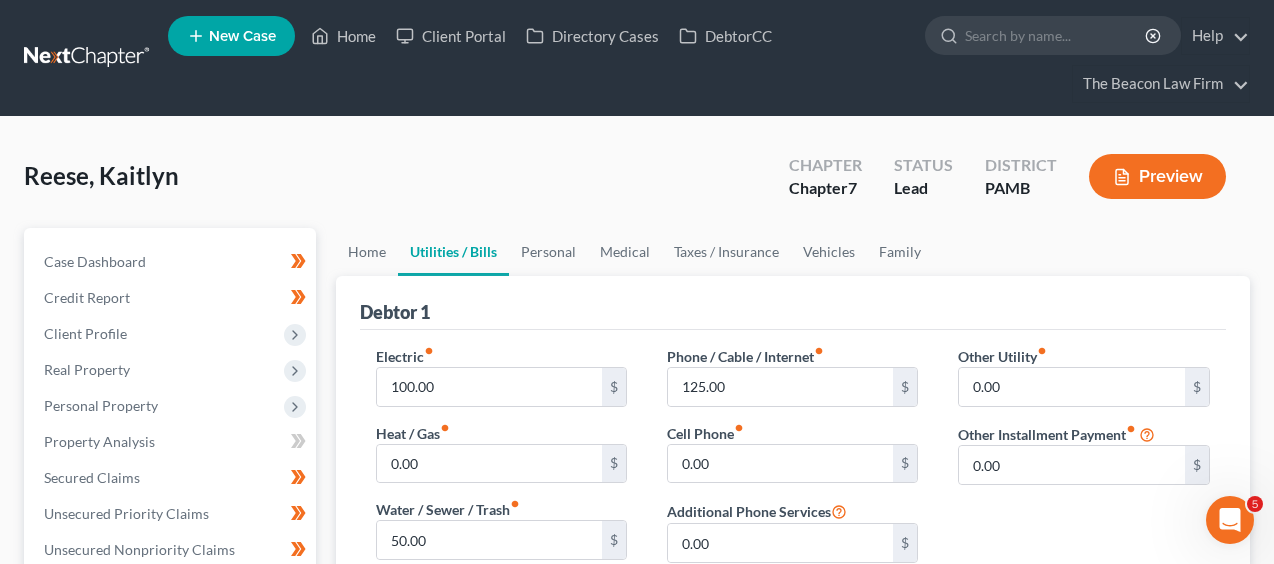 click on "Debtor 1" at bounding box center [793, 303] 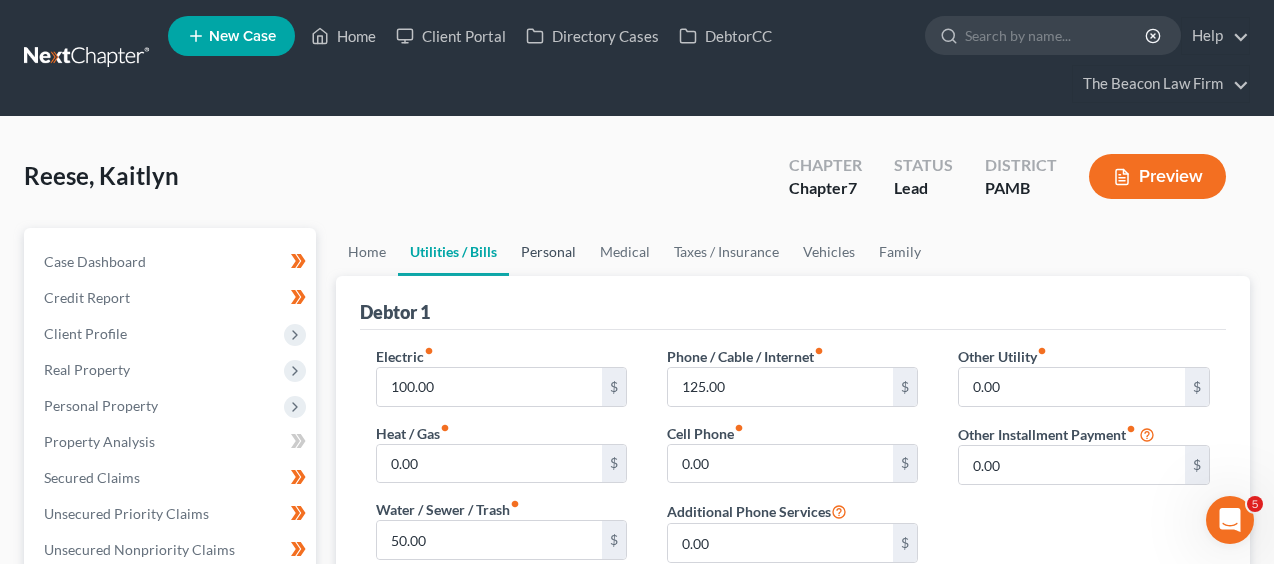 click on "Personal" at bounding box center [548, 252] 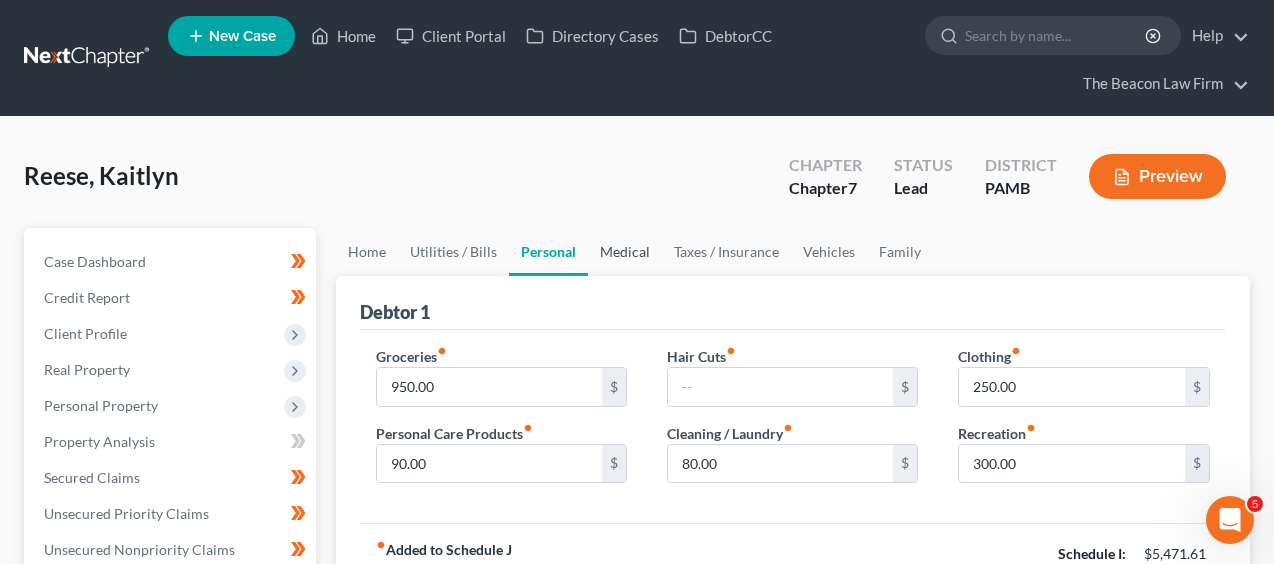 click on "Medical" at bounding box center (625, 252) 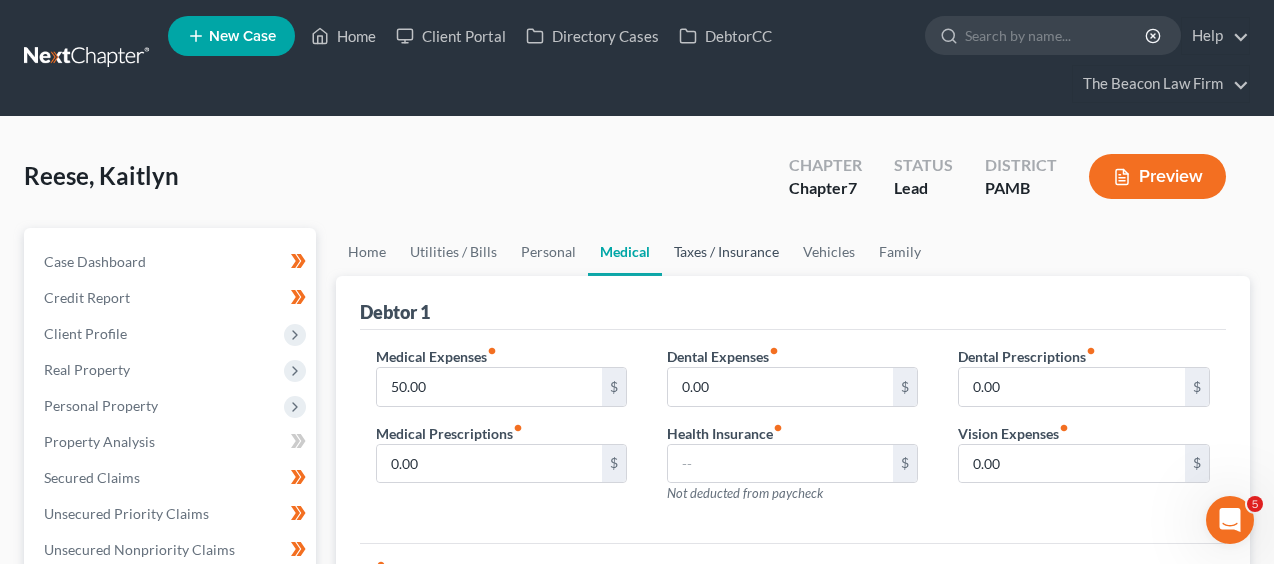 click on "Taxes / Insurance" at bounding box center (726, 252) 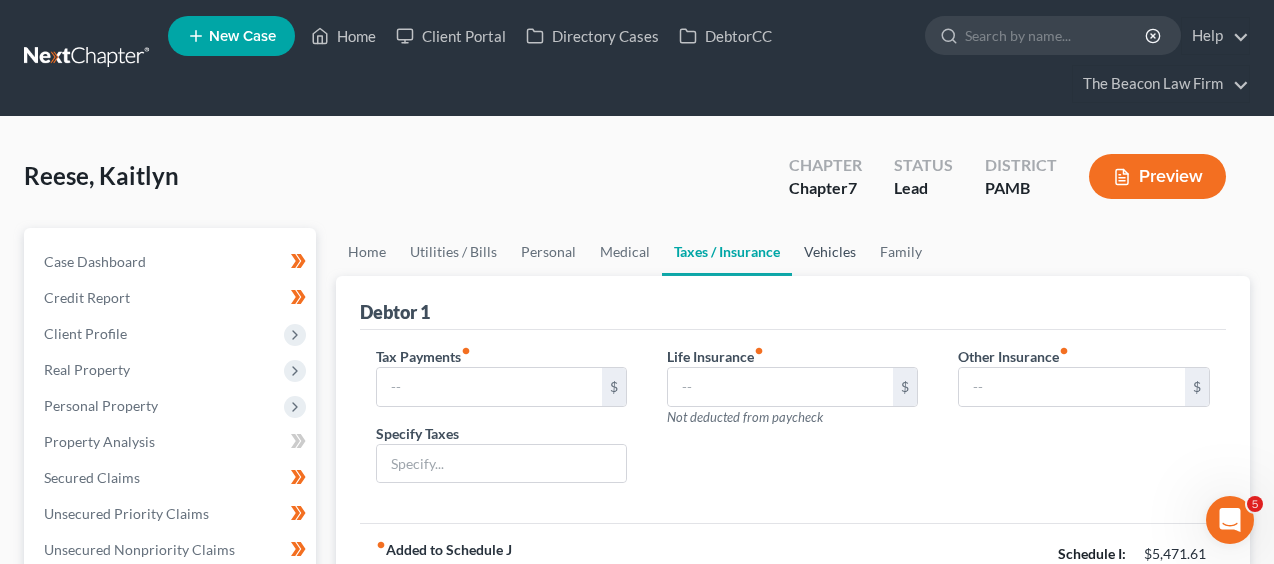 click on "Vehicles" at bounding box center (830, 252) 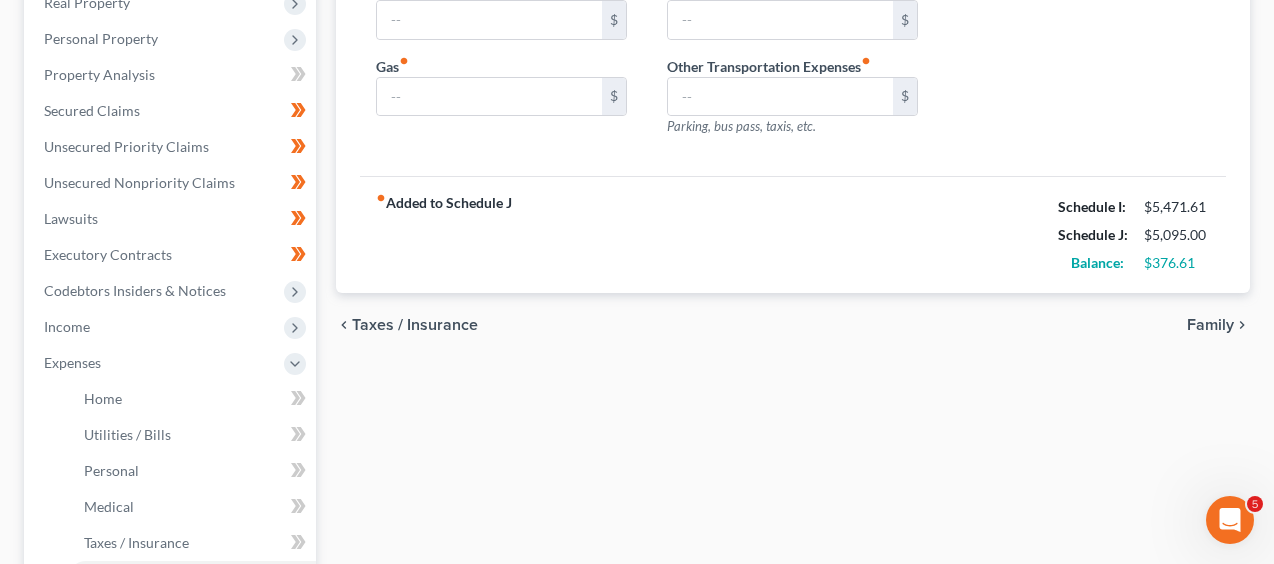 scroll, scrollTop: 372, scrollLeft: 0, axis: vertical 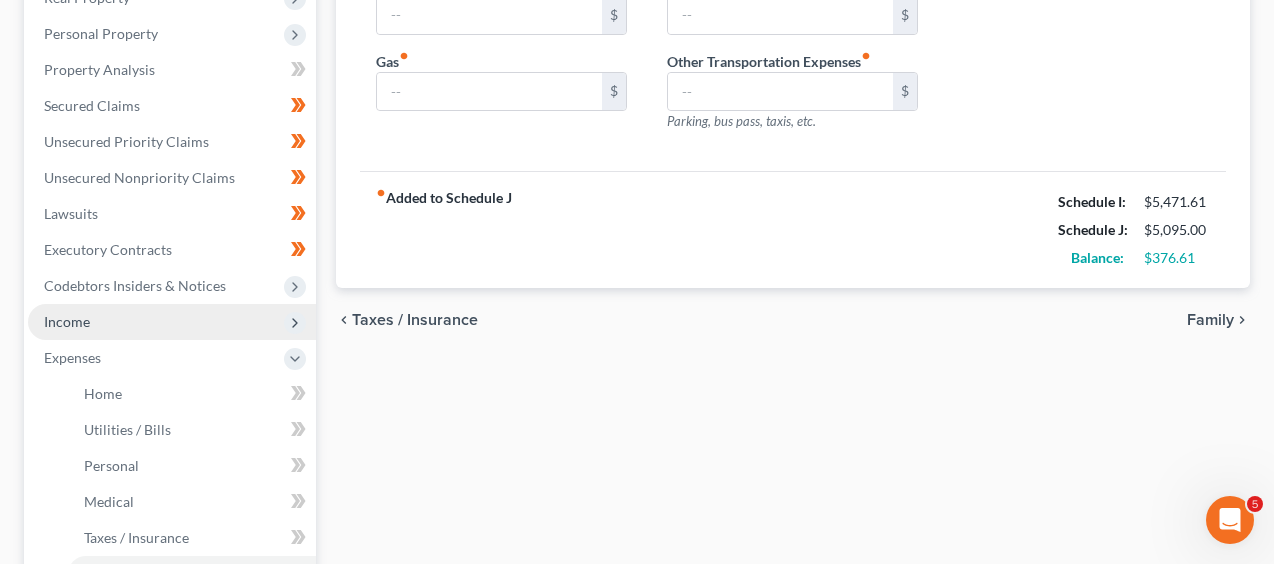click on "Income" at bounding box center (172, 322) 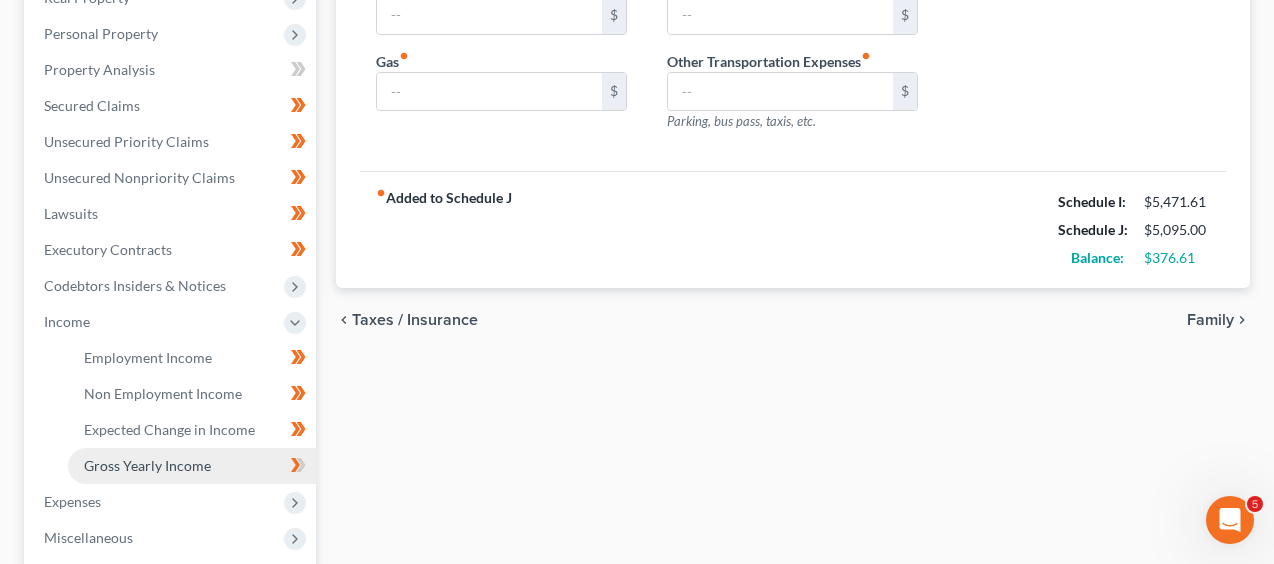 click on "Gross Yearly Income" at bounding box center [192, 466] 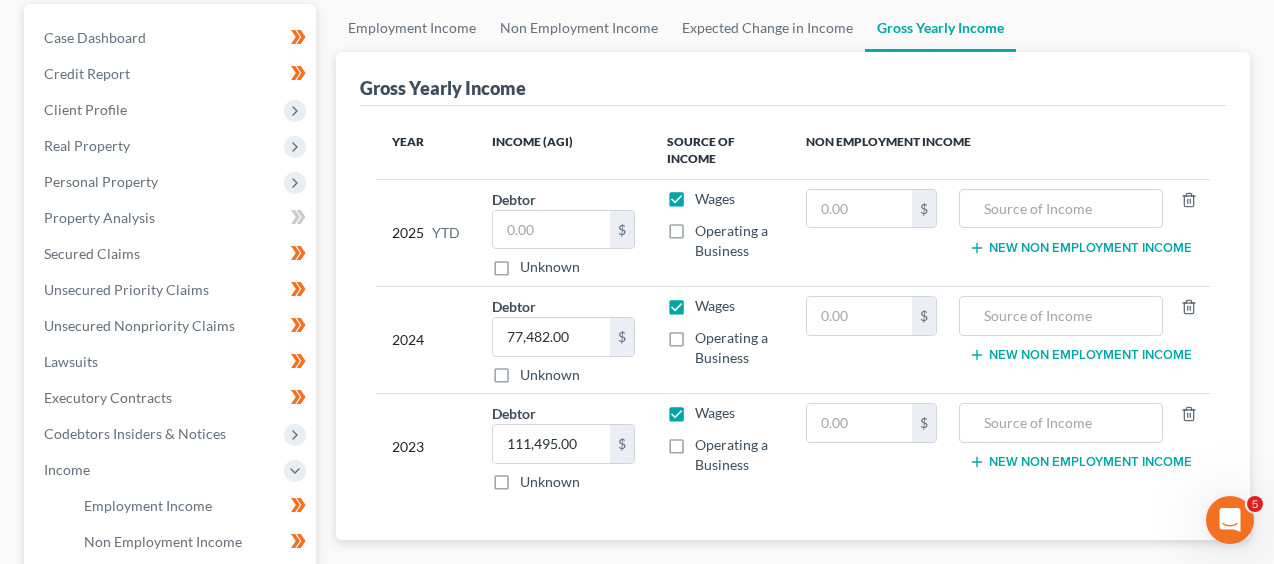 scroll, scrollTop: 179, scrollLeft: 0, axis: vertical 